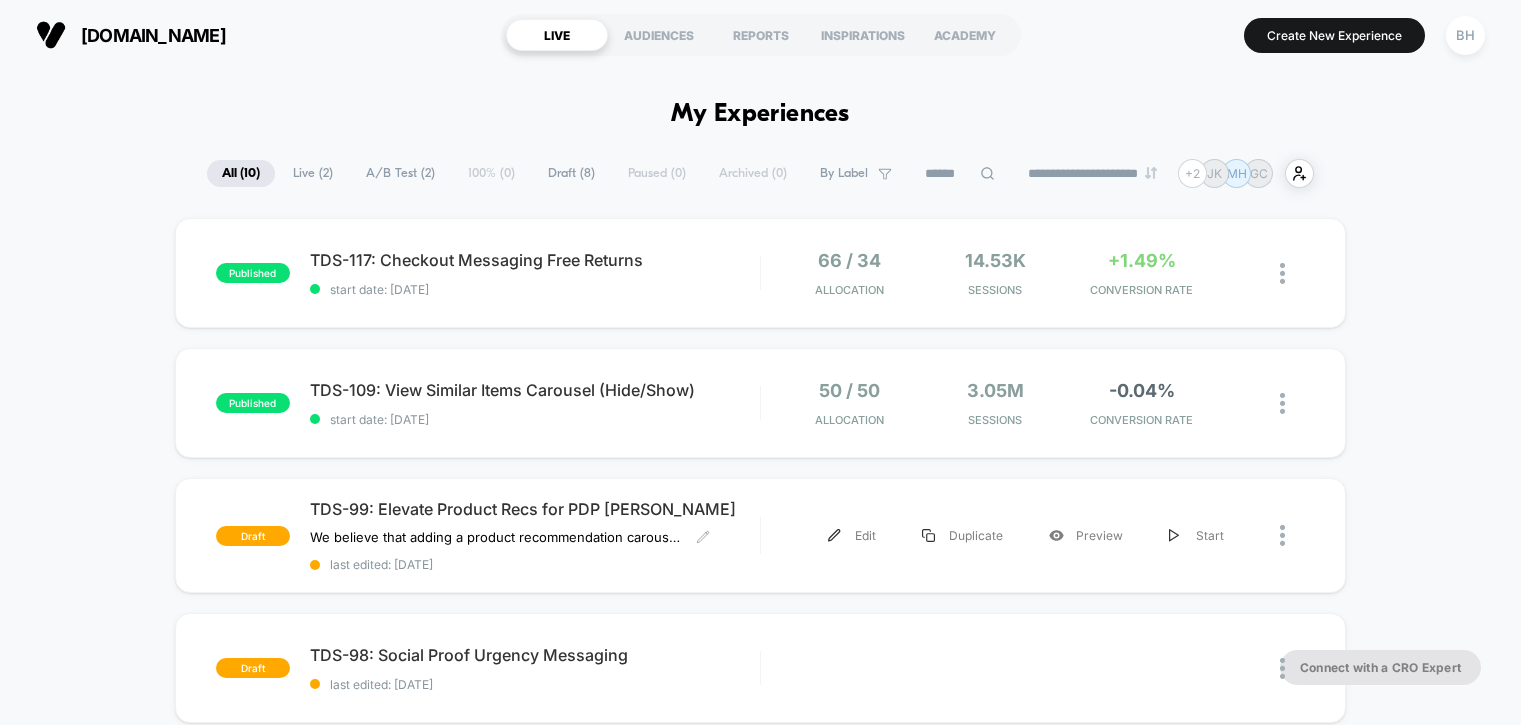 scroll, scrollTop: 0, scrollLeft: 0, axis: both 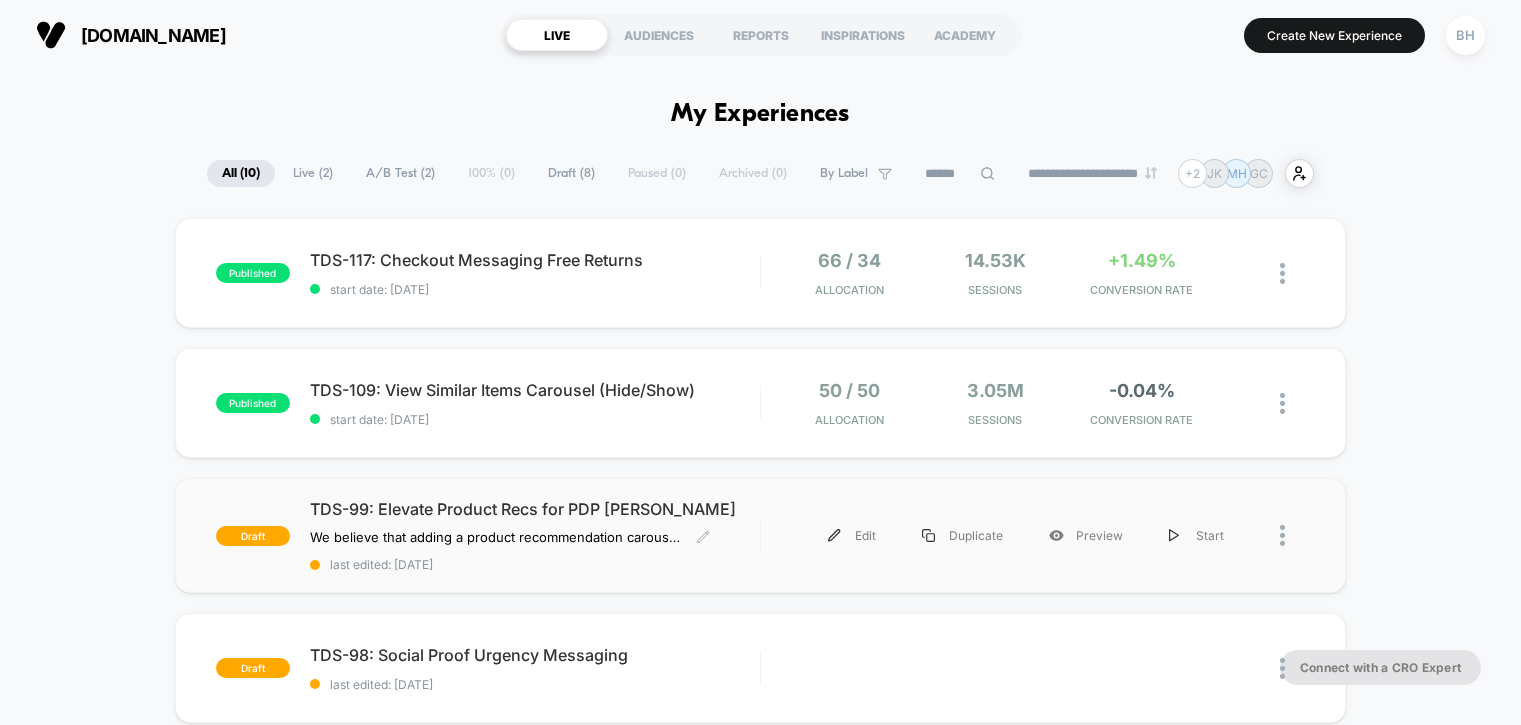 click on "TDS-99: Elevate Product Recs for PDP [PERSON_NAME]" at bounding box center [535, 509] 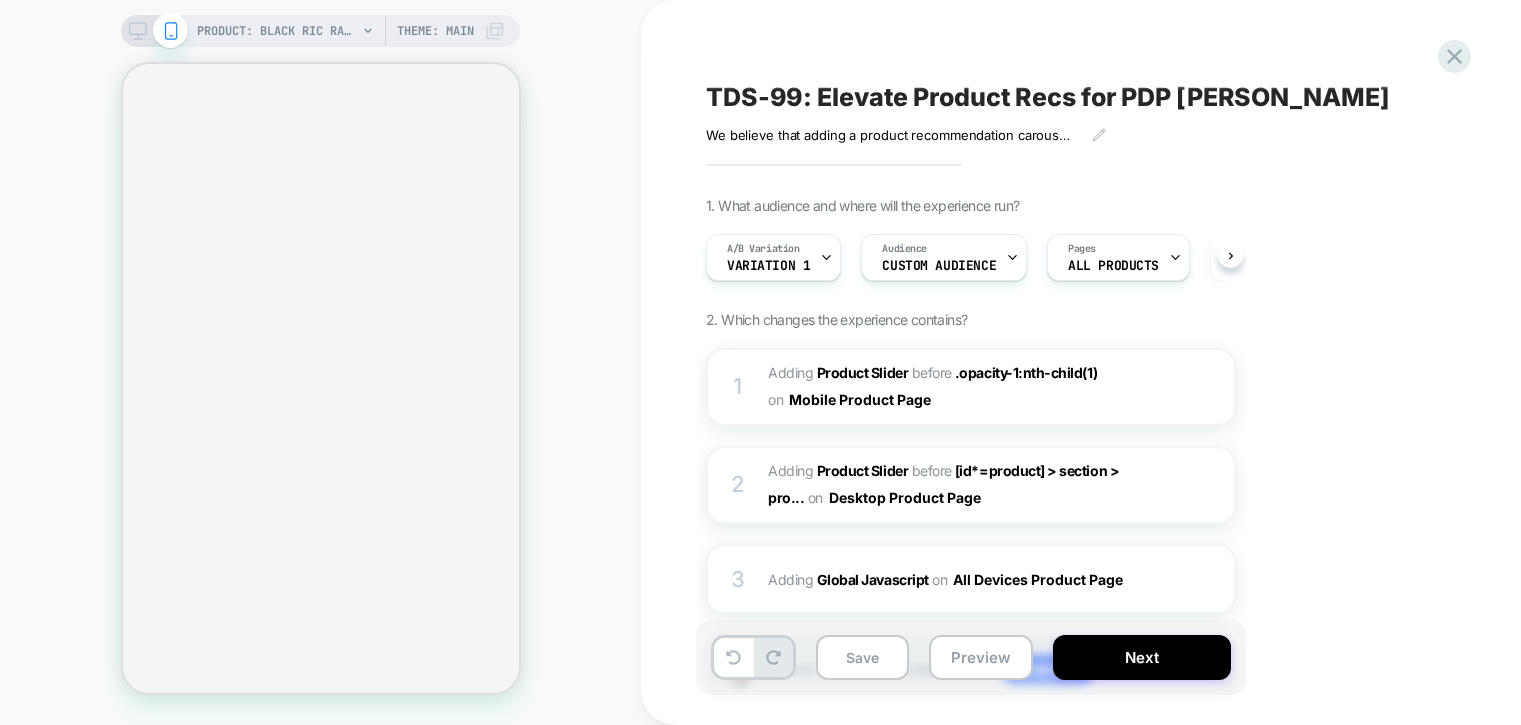 scroll, scrollTop: 0, scrollLeft: 1, axis: horizontal 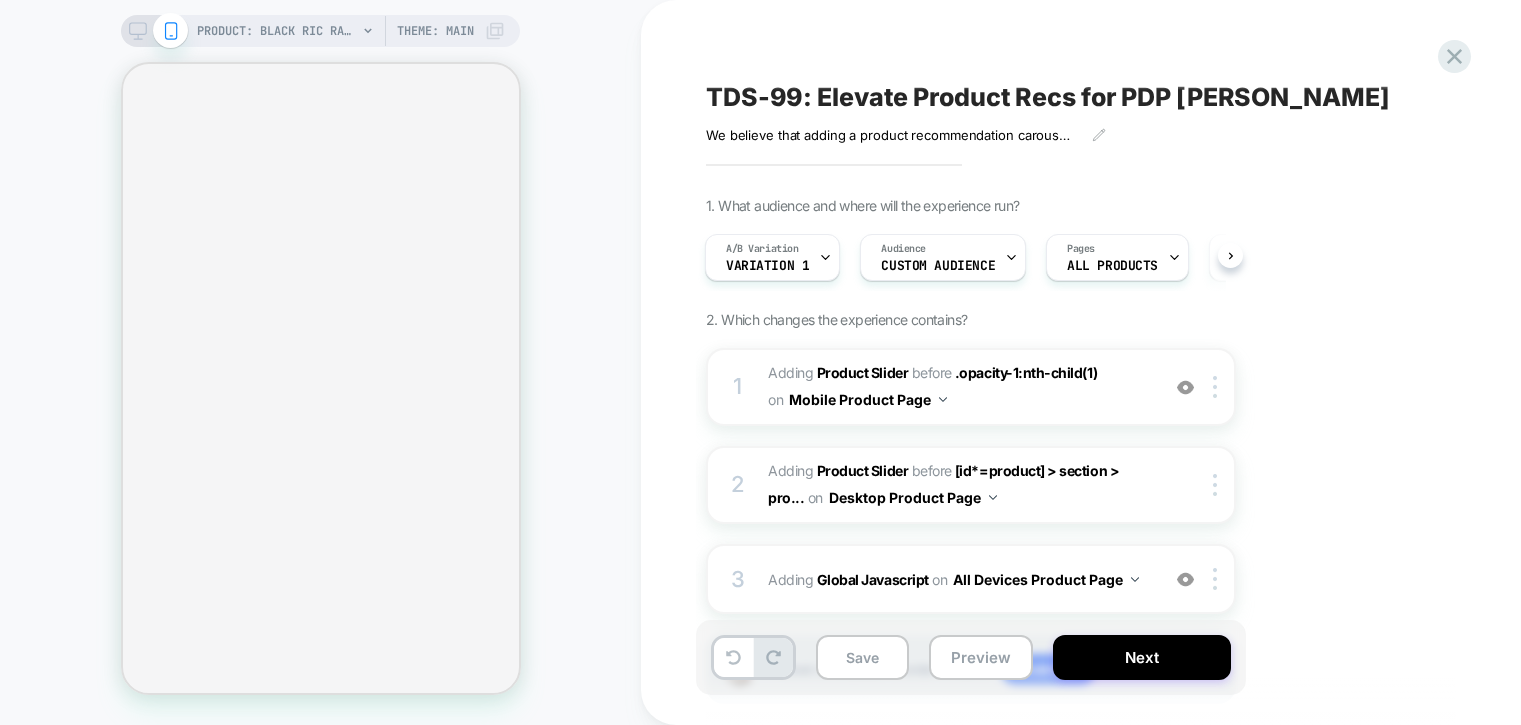 click 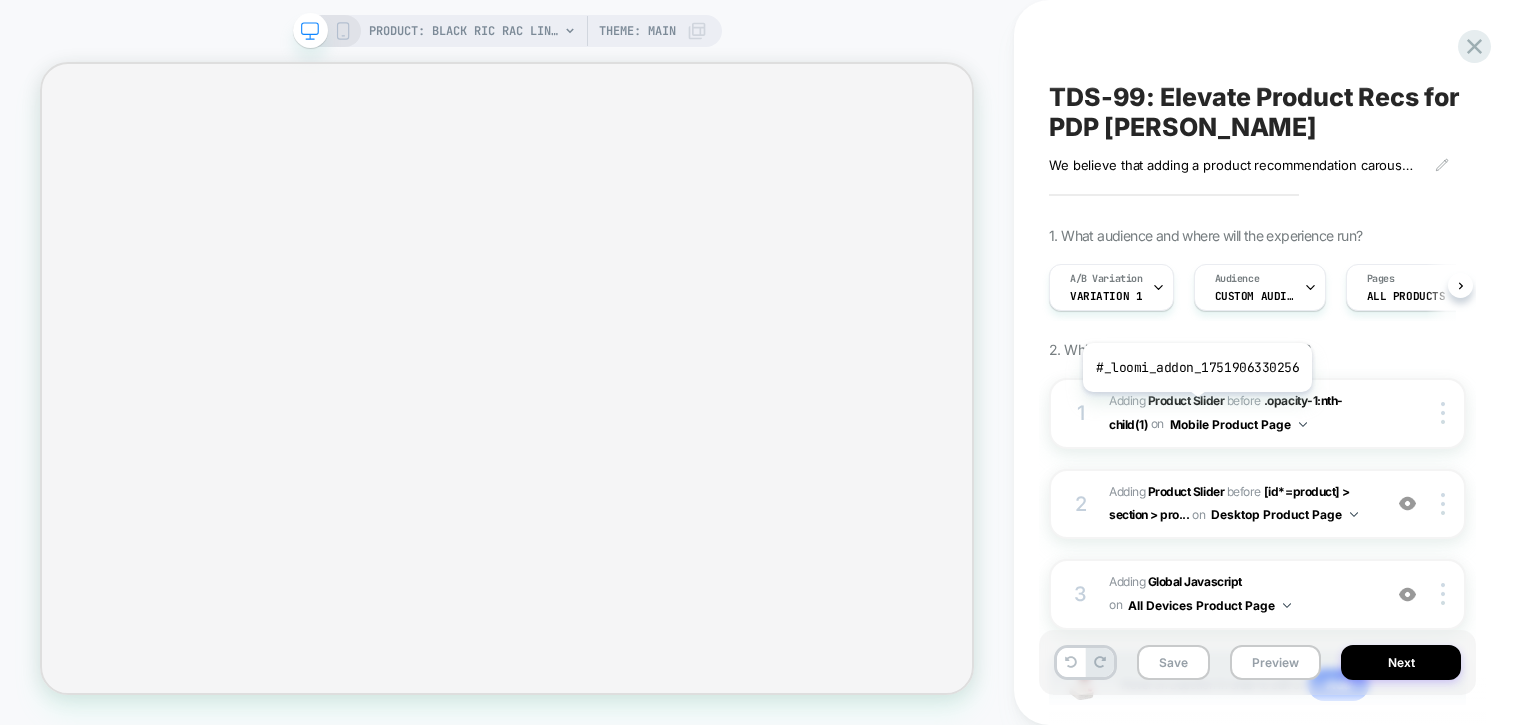 scroll, scrollTop: 0, scrollLeft: 1, axis: horizontal 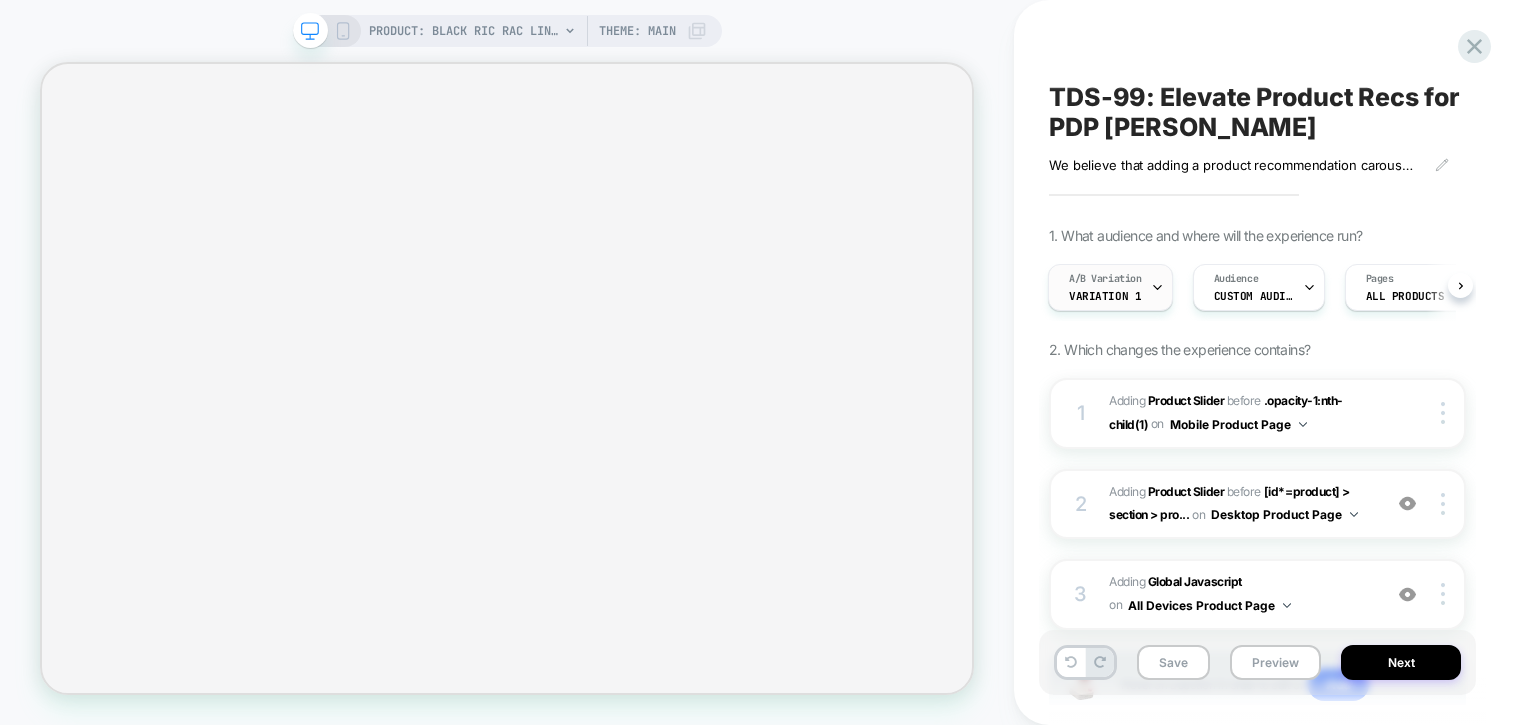click at bounding box center [1157, 287] 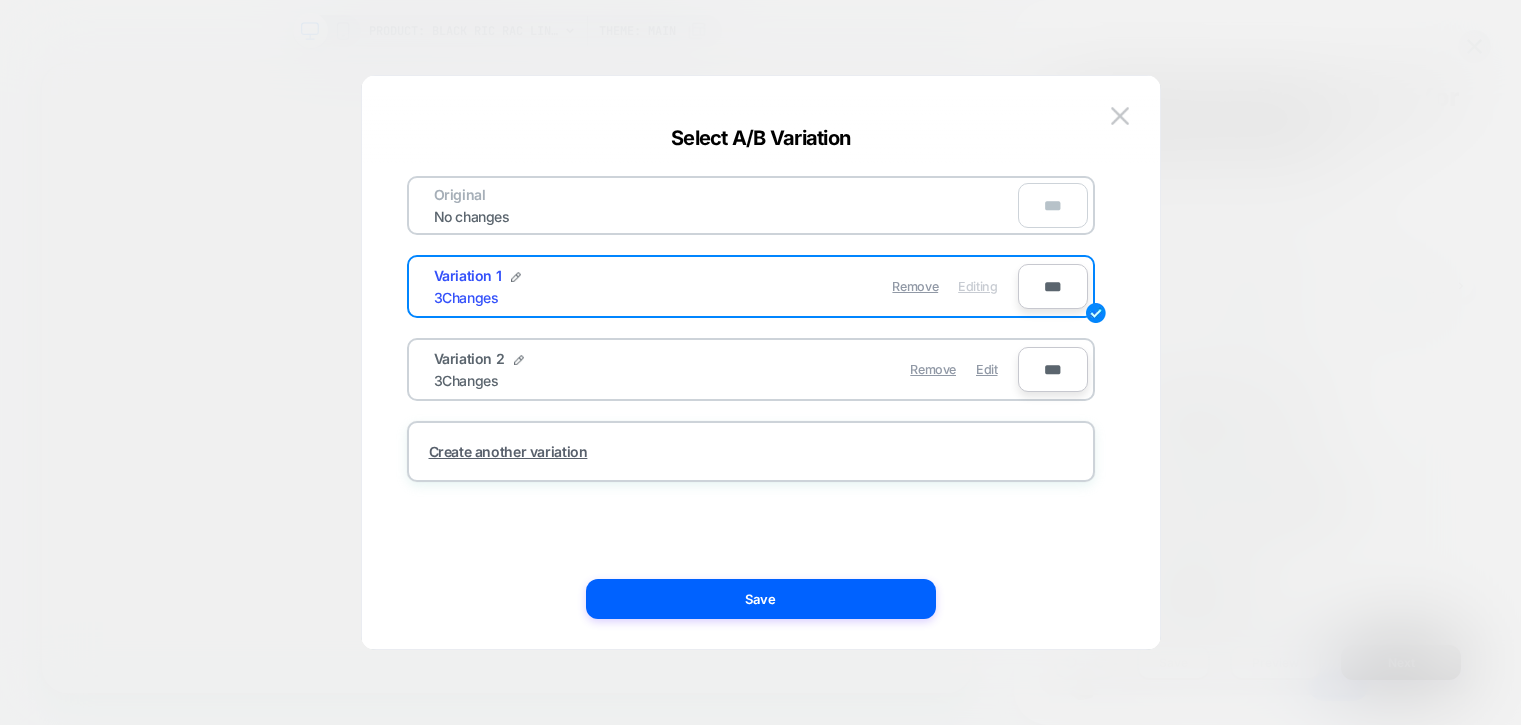 click on "Variation 2 3  Changes" at bounding box center (580, 369) 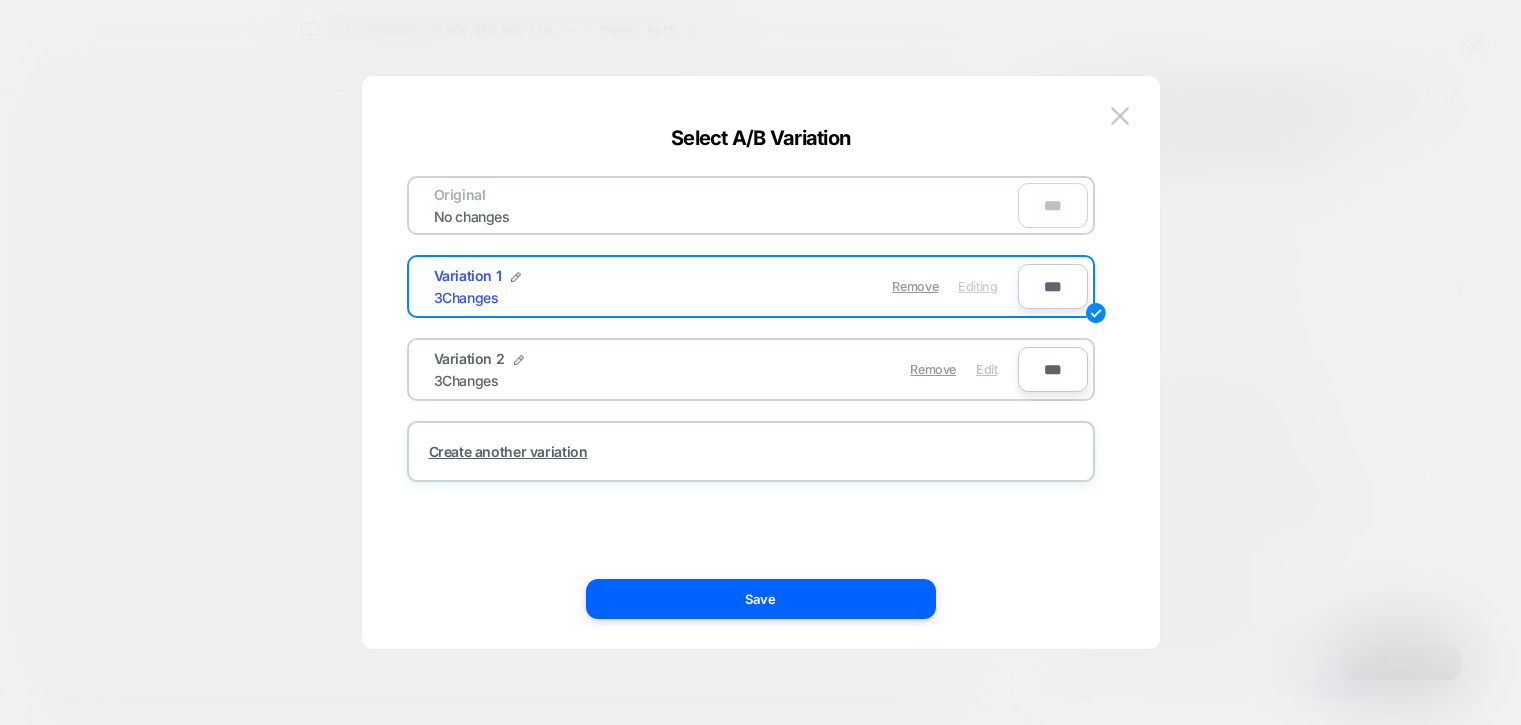 click on "Edit" at bounding box center [986, 369] 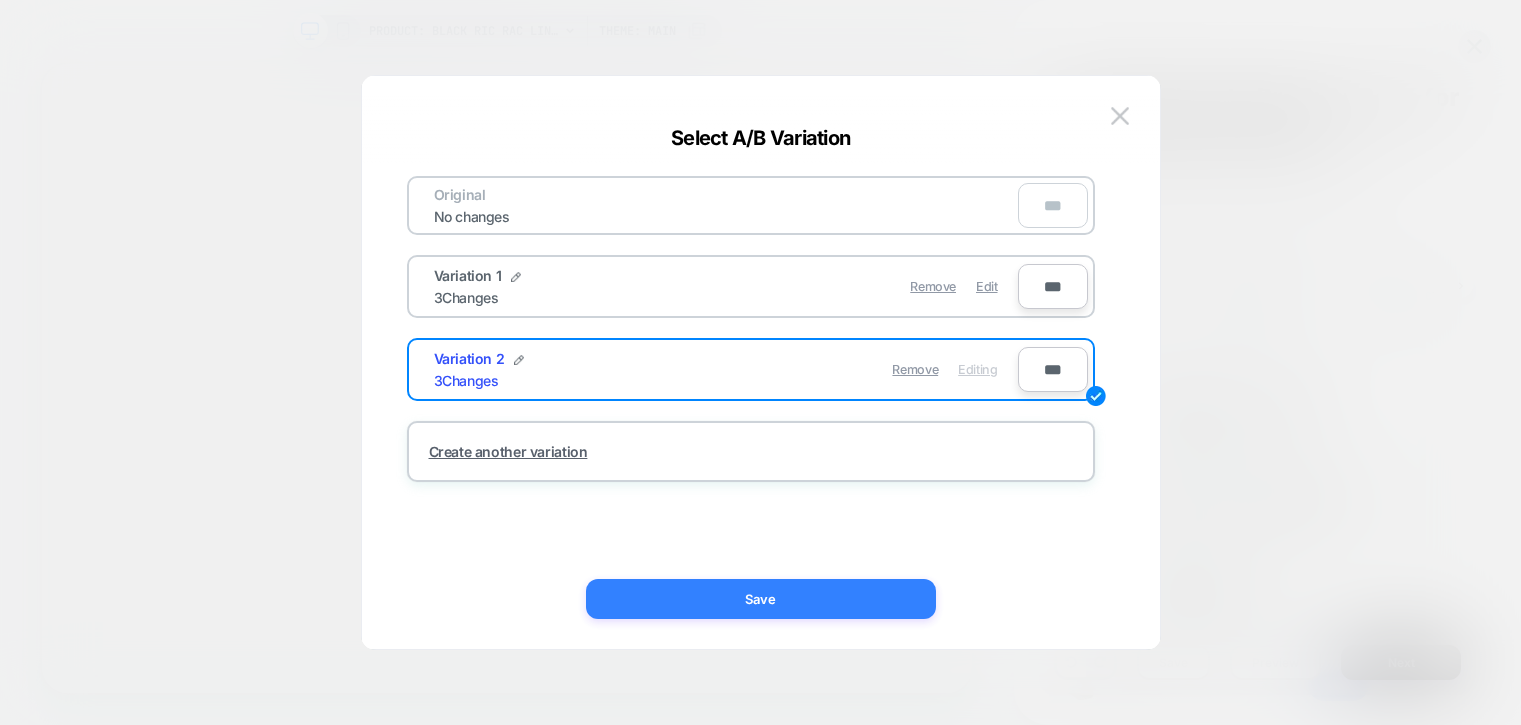 click on "Save" at bounding box center (761, 599) 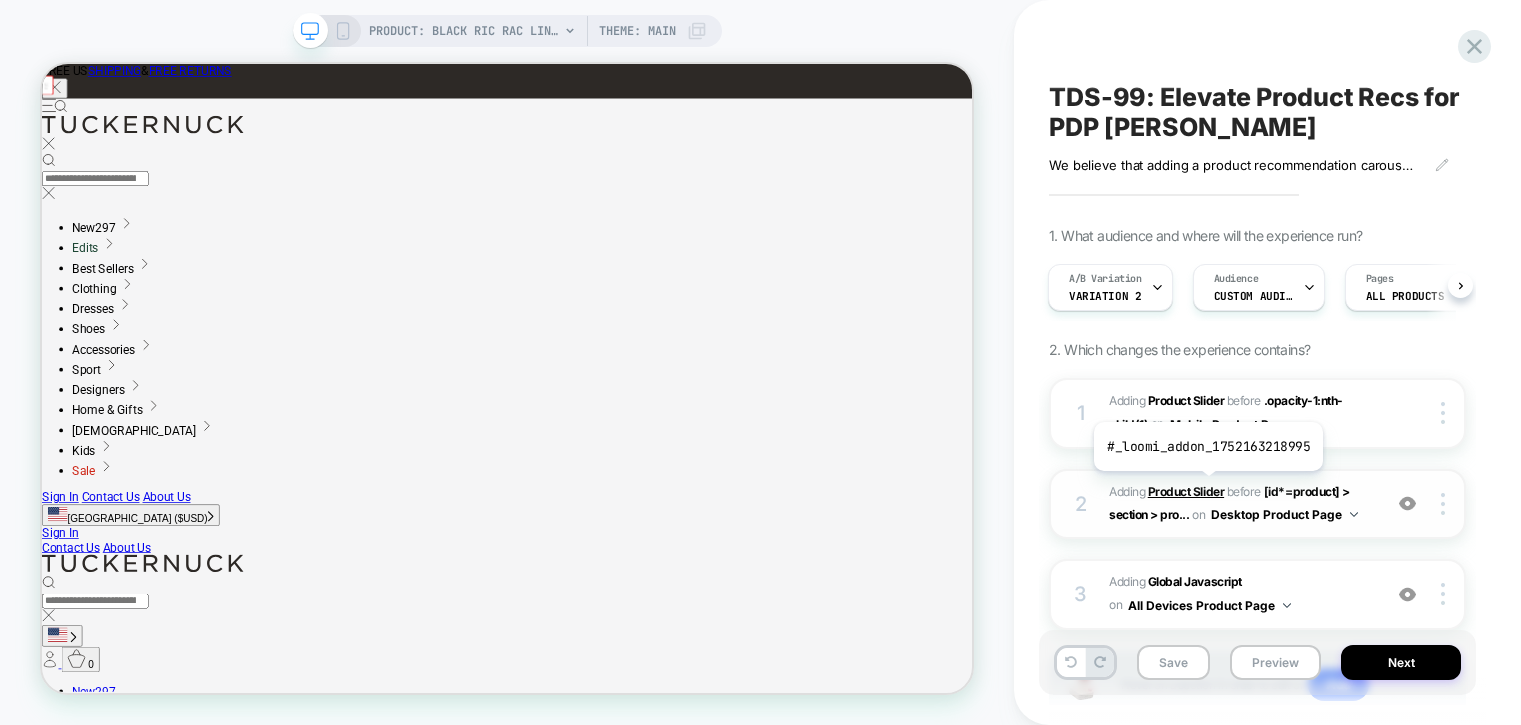 scroll, scrollTop: 0, scrollLeft: 0, axis: both 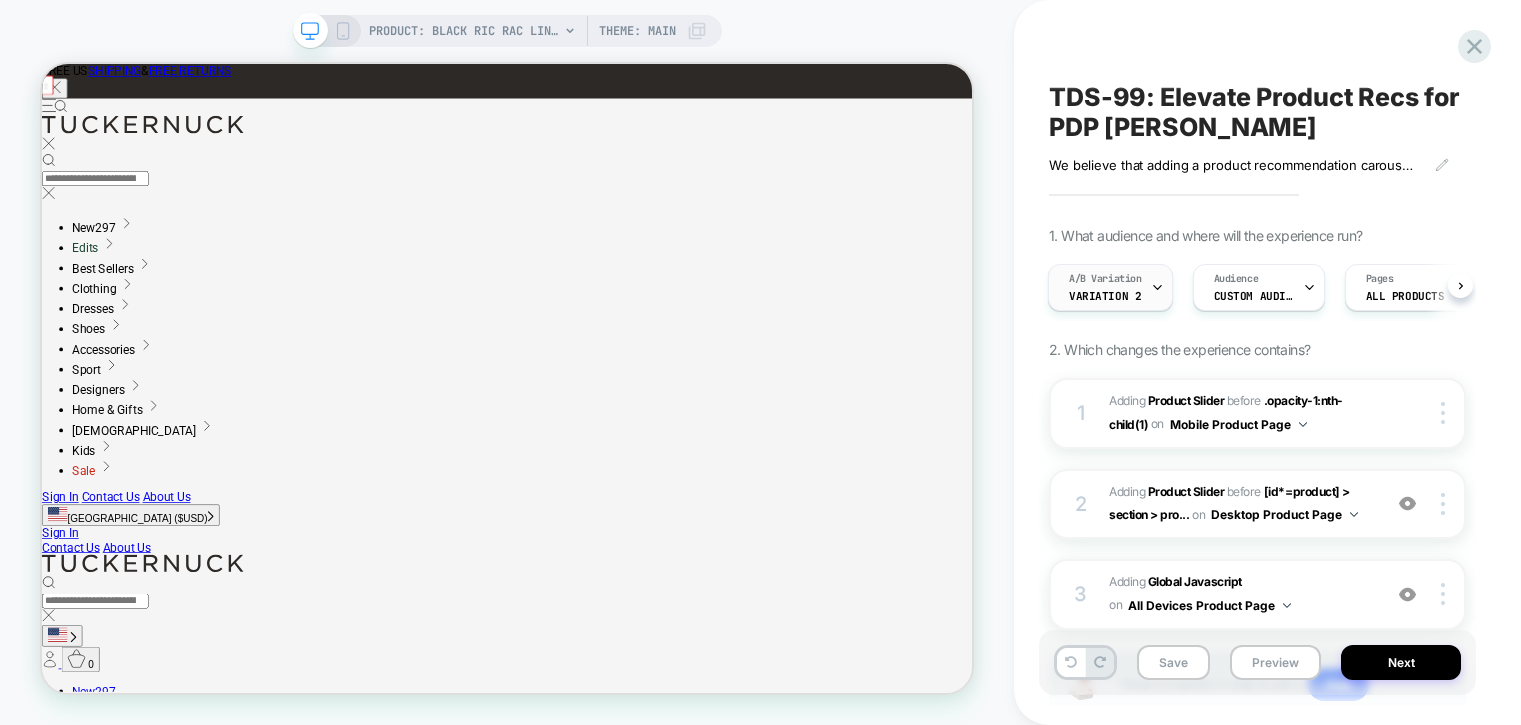 click on "A/B Variation Variation 2" at bounding box center [1105, 287] 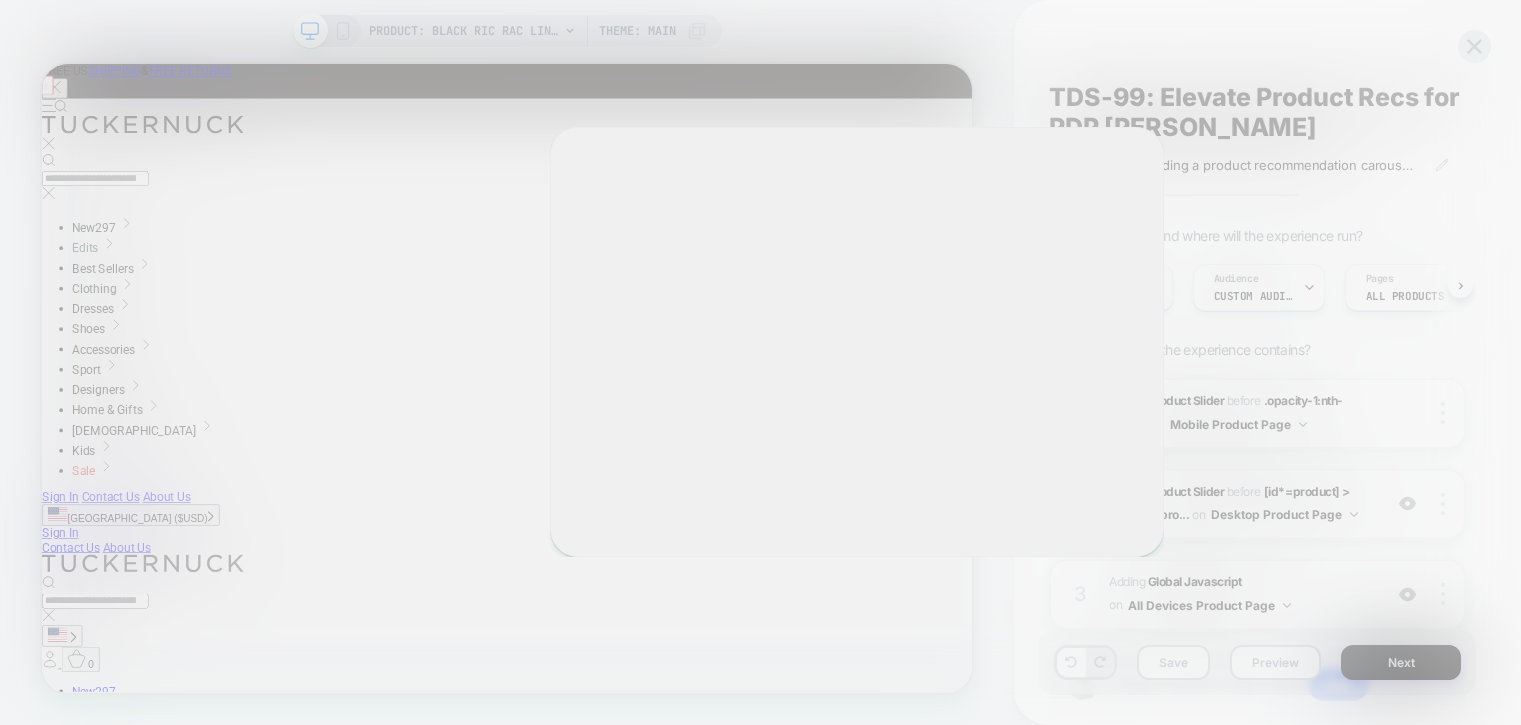 scroll, scrollTop: 0, scrollLeft: 0, axis: both 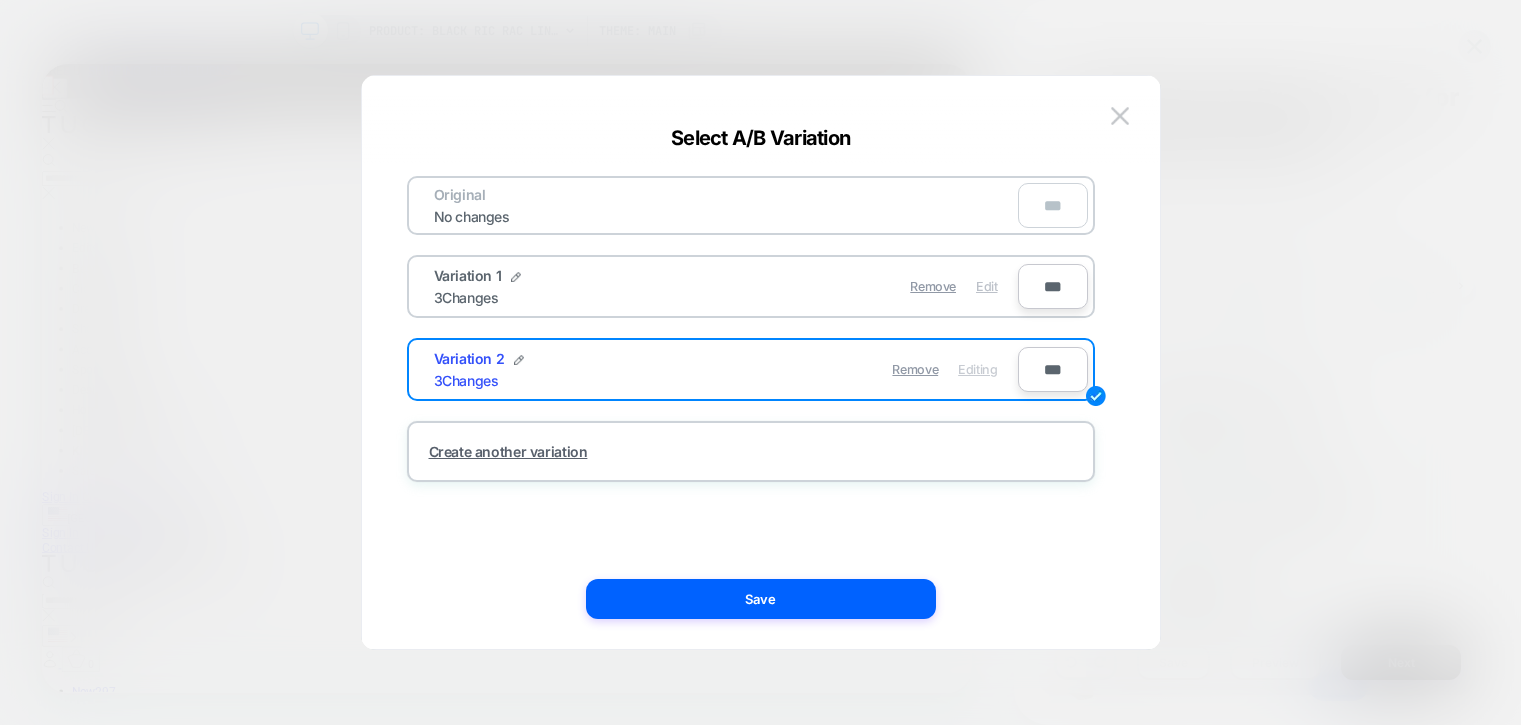 click on "Edit" at bounding box center [986, 286] 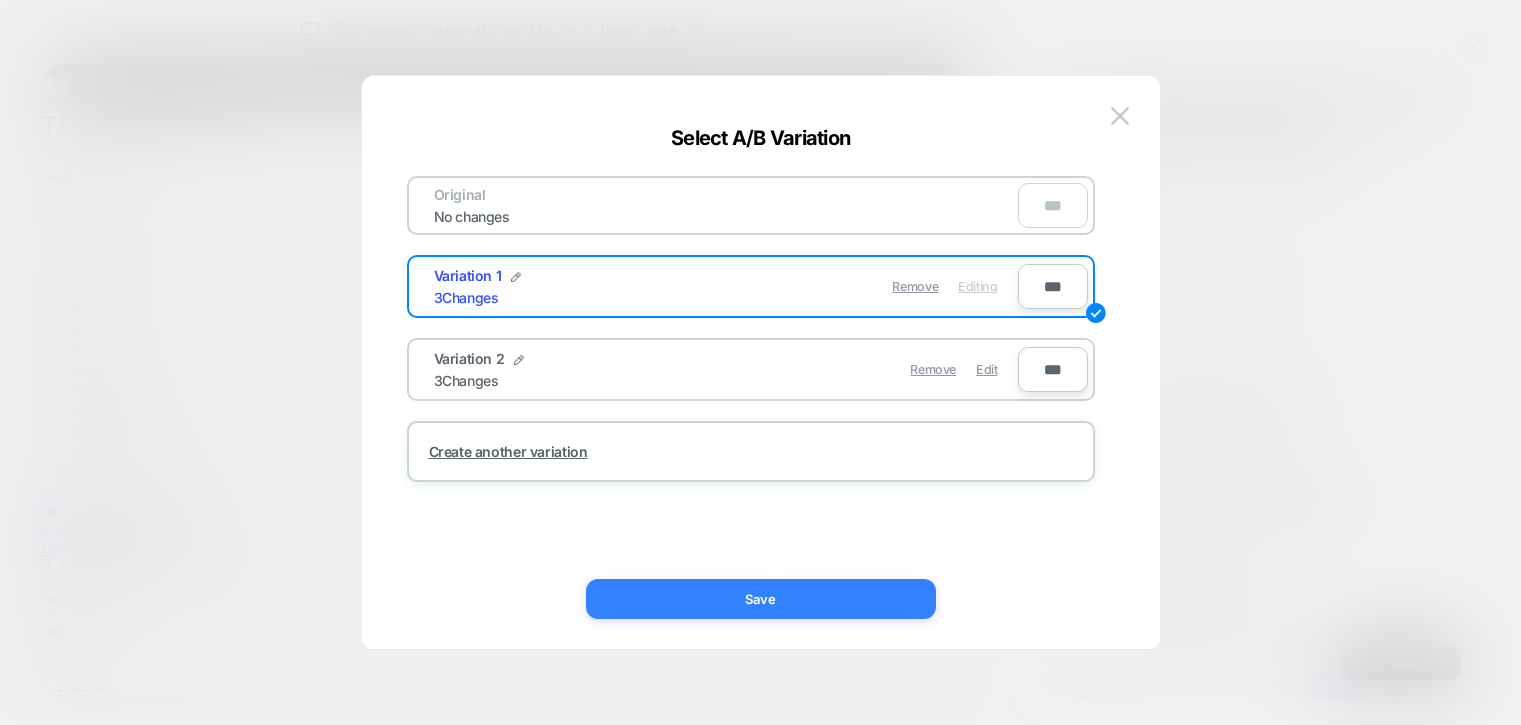 click on "Save" at bounding box center (761, 599) 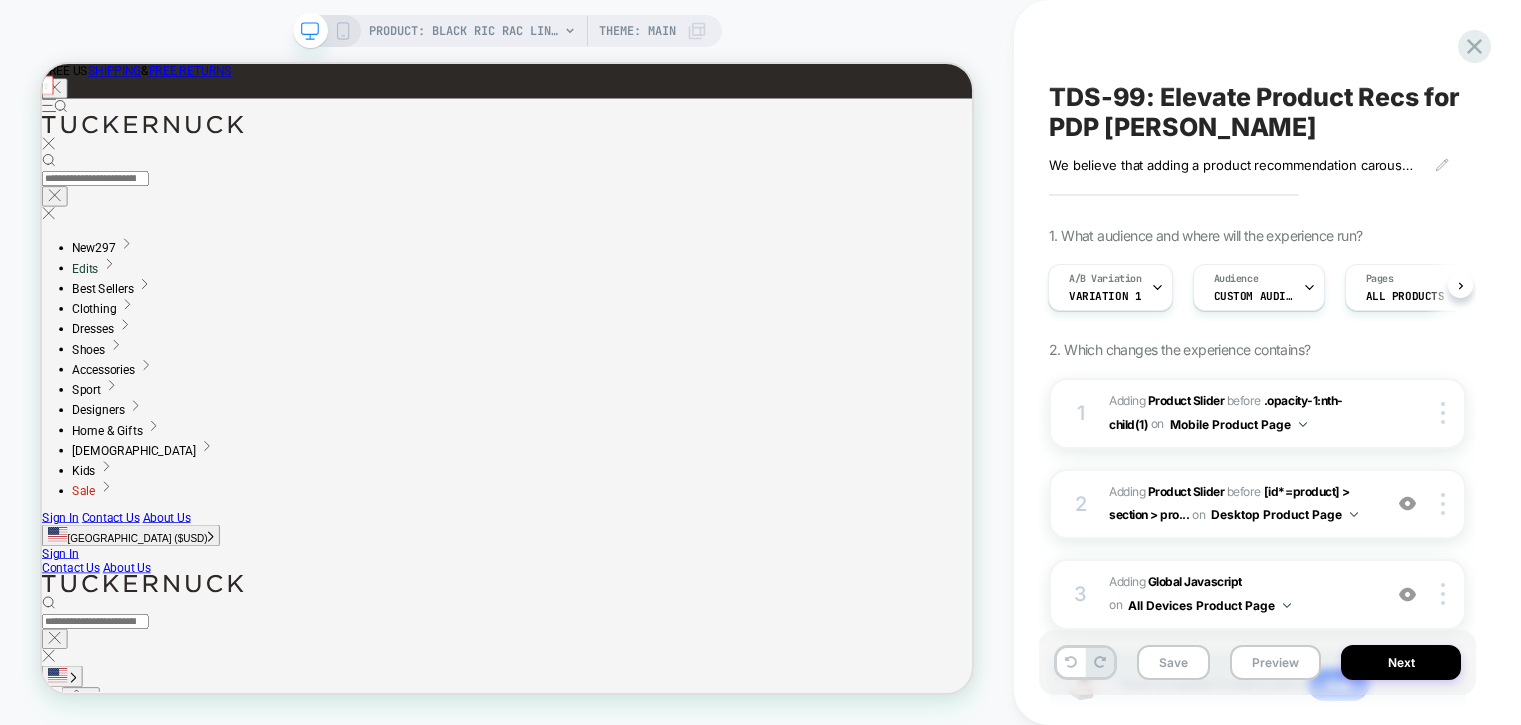 scroll, scrollTop: 2, scrollLeft: 0, axis: vertical 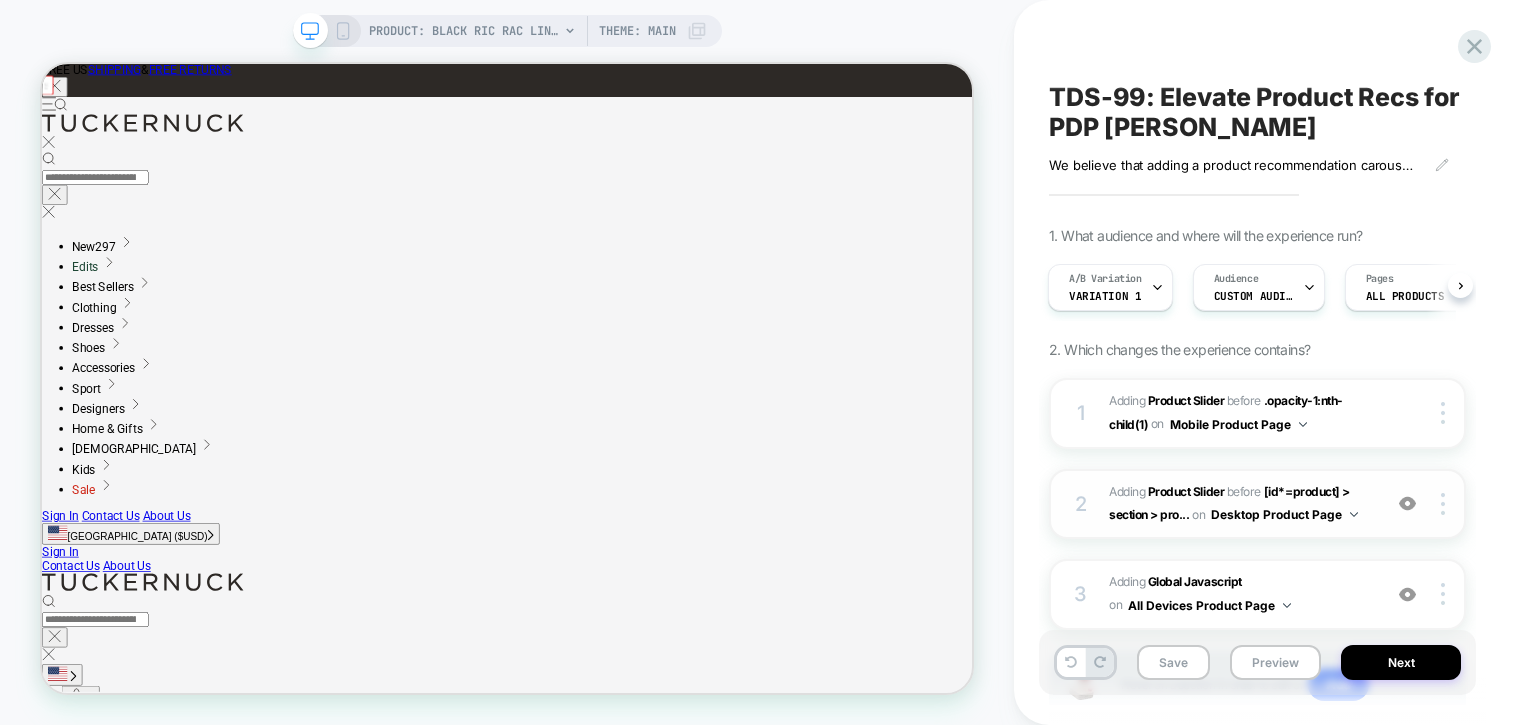 click at bounding box center (1407, 503) 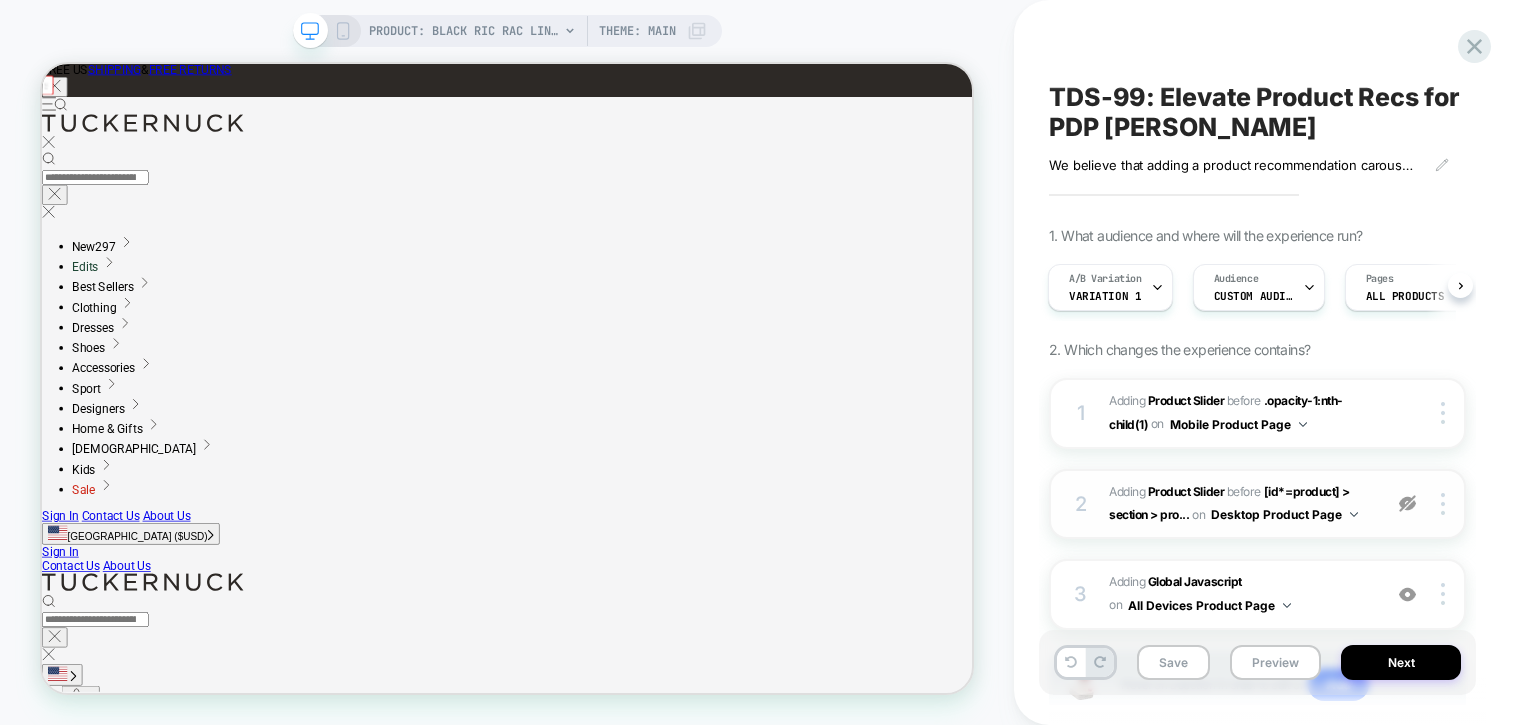 click at bounding box center [1407, 503] 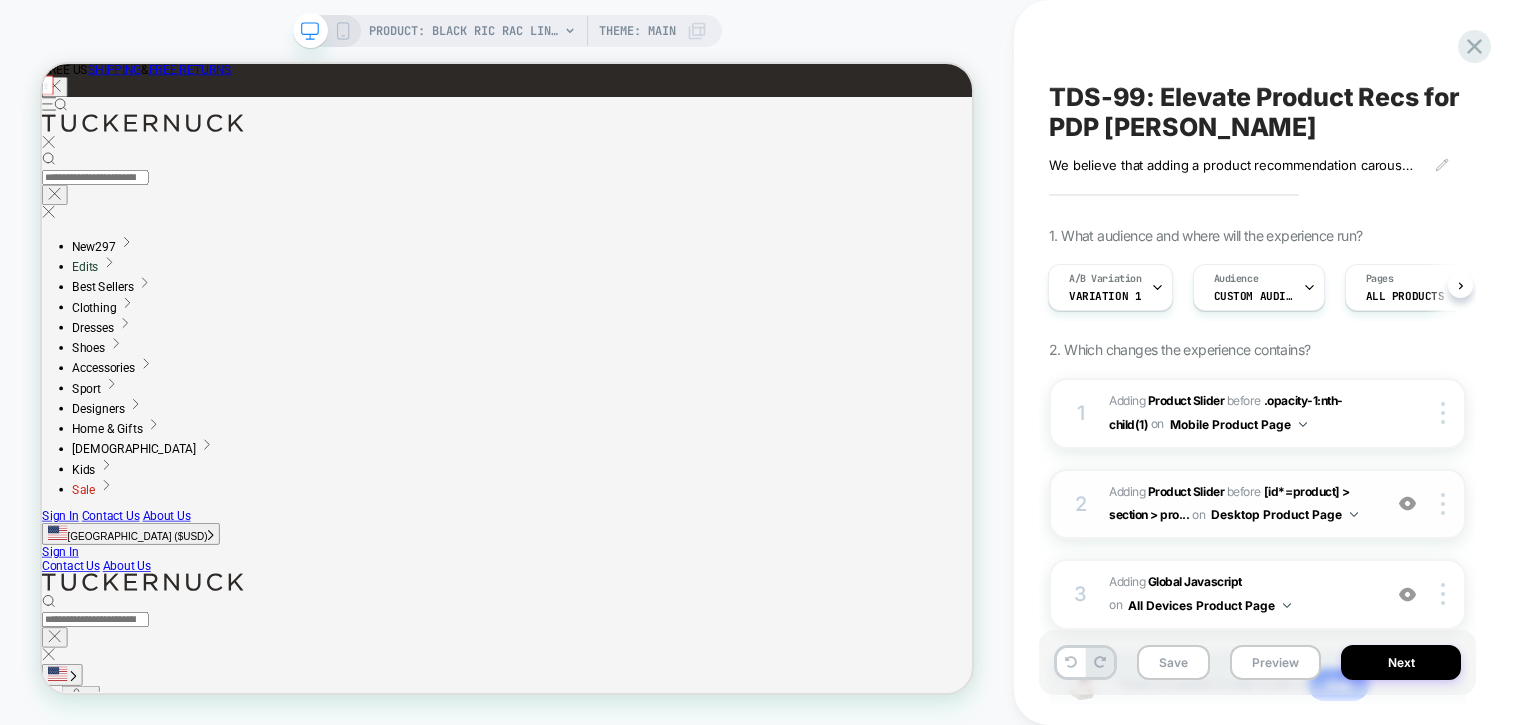 click on "Desktop Product Page" at bounding box center (1284, 514) 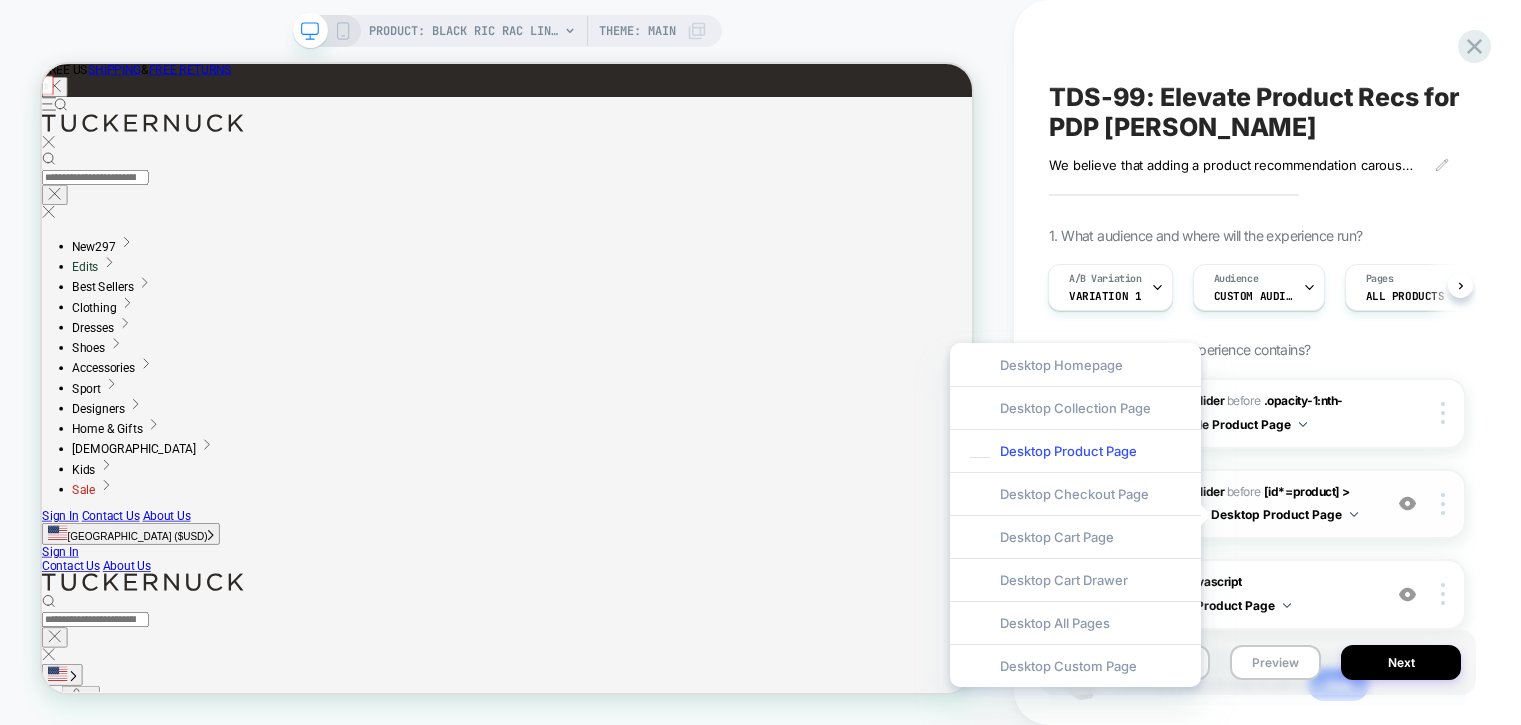 click on "#_loomi_addon_1752163181192 Adding   Product Slider   BEFORE [id*=product] > section > pro... [id*=product] > section > product-component   on Desktop Product Page" at bounding box center (1240, 504) 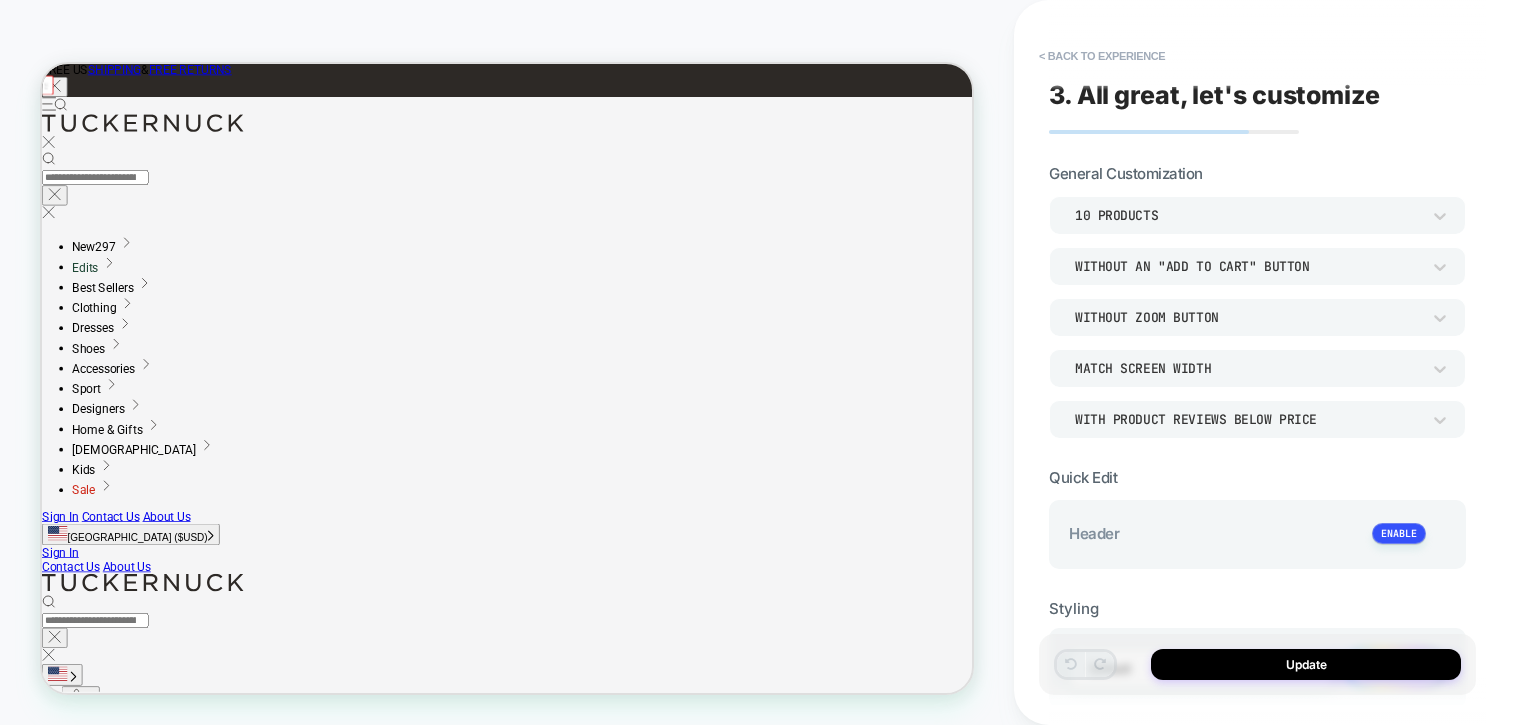 scroll, scrollTop: 0, scrollLeft: 0, axis: both 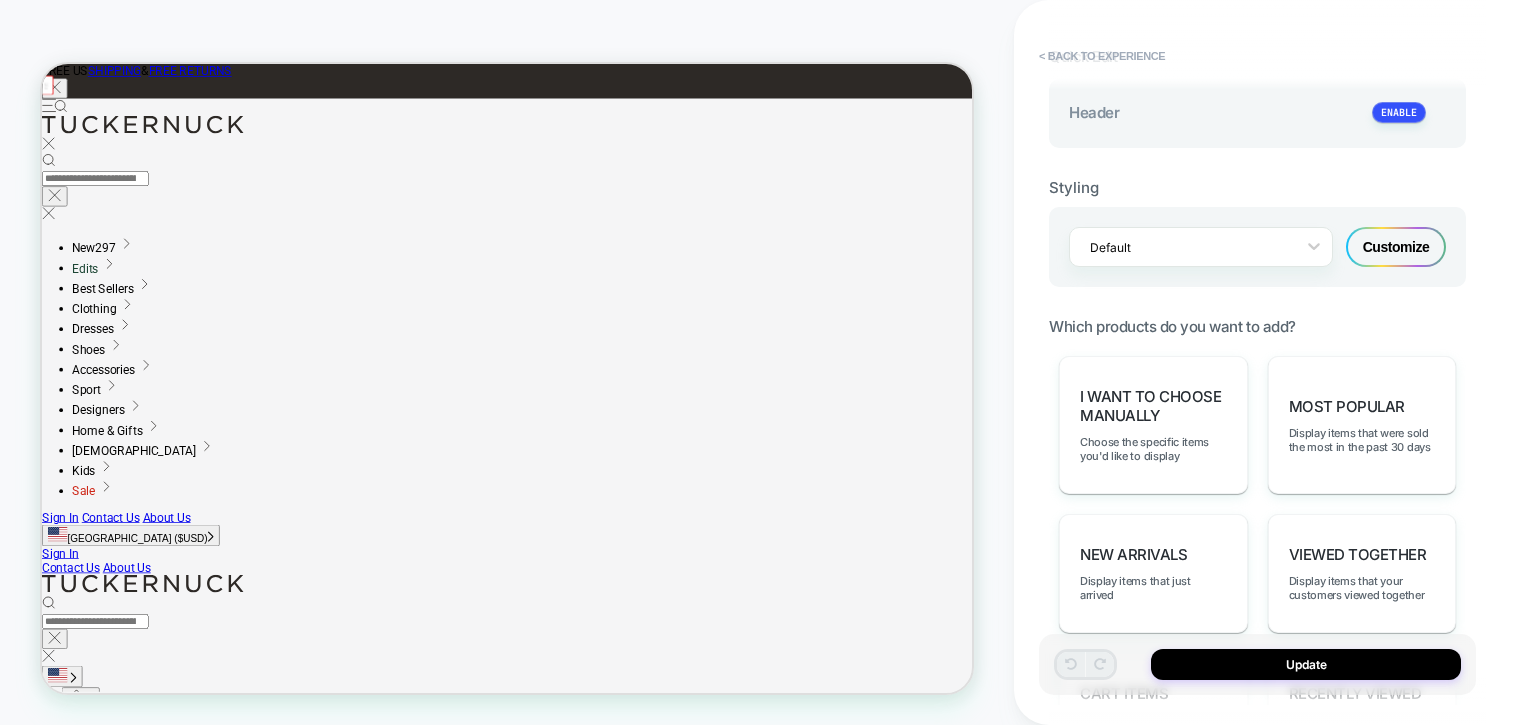 click on "Customize" at bounding box center [1396, 247] 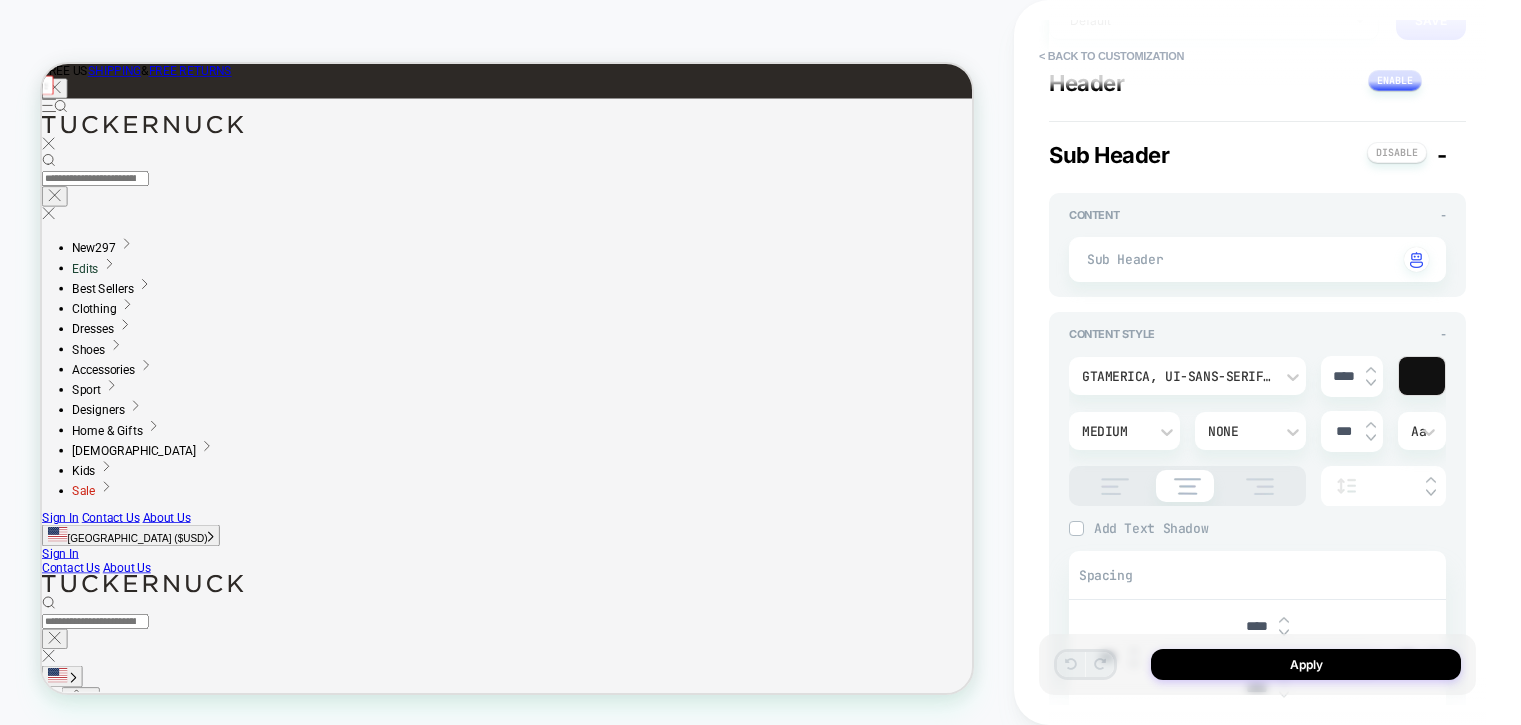 scroll, scrollTop: 168, scrollLeft: 0, axis: vertical 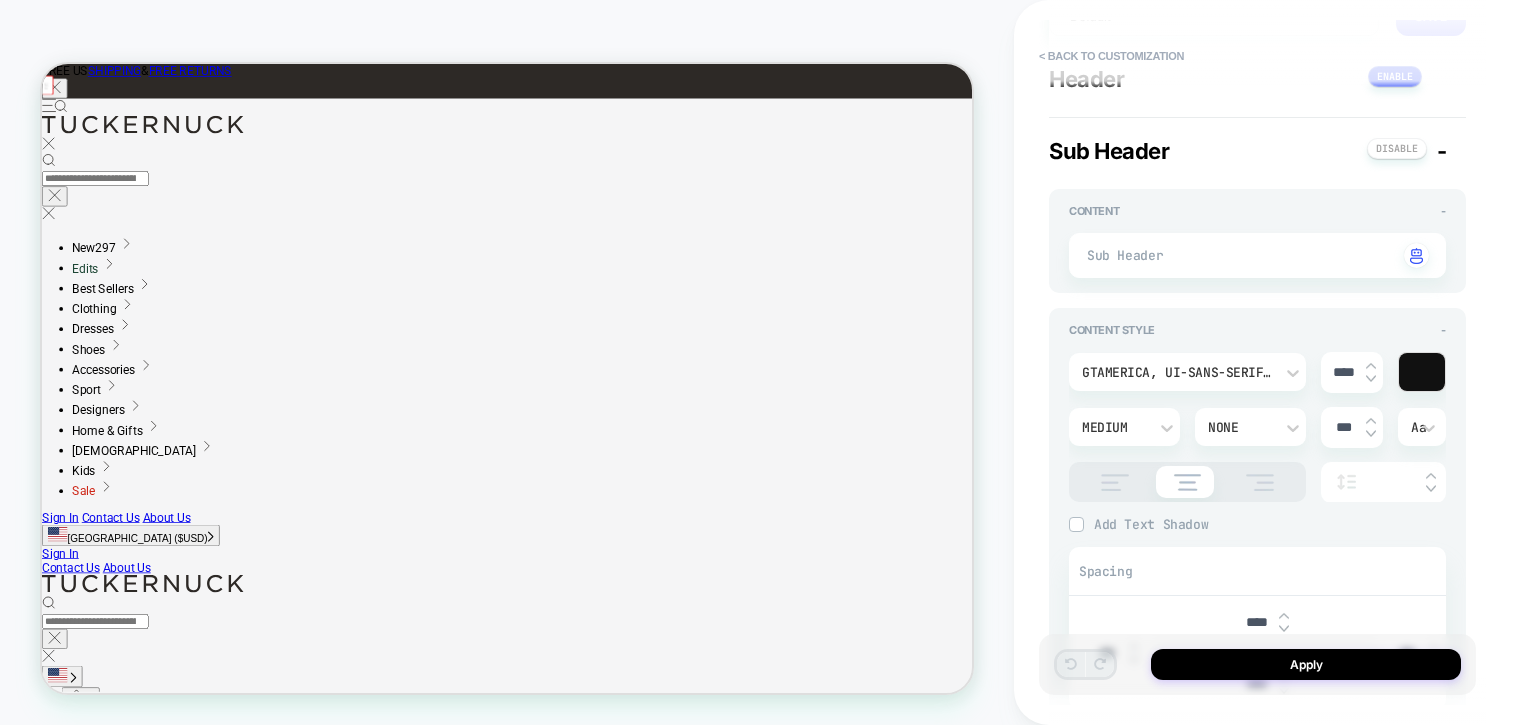 click on "GTAmerica, ui-sans-serif, system-ui, -apple-system, 'Segoe UI', Roboto, Ubuntu, Cantarell, '[PERSON_NAME] Sans', sans-serif" at bounding box center (1177, 372) 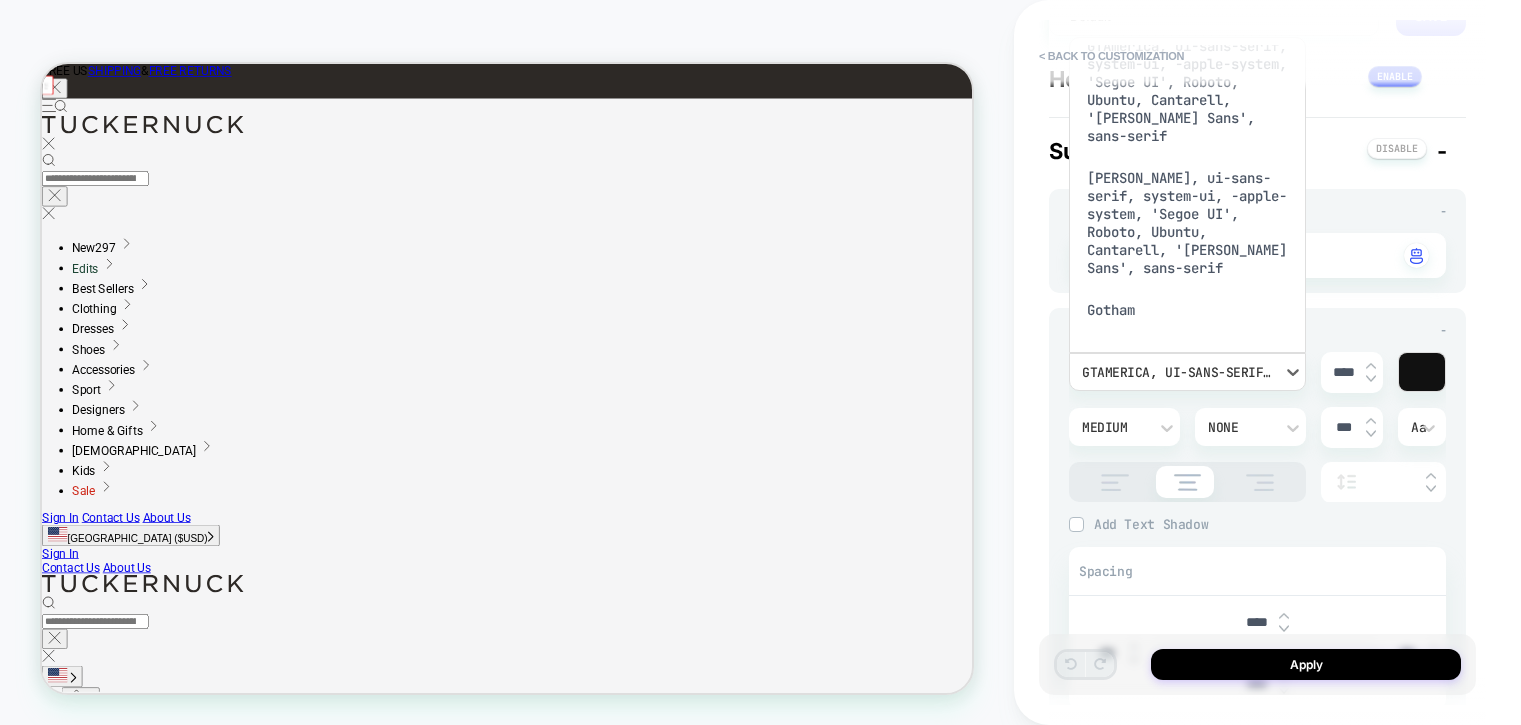 scroll, scrollTop: 0, scrollLeft: 0, axis: both 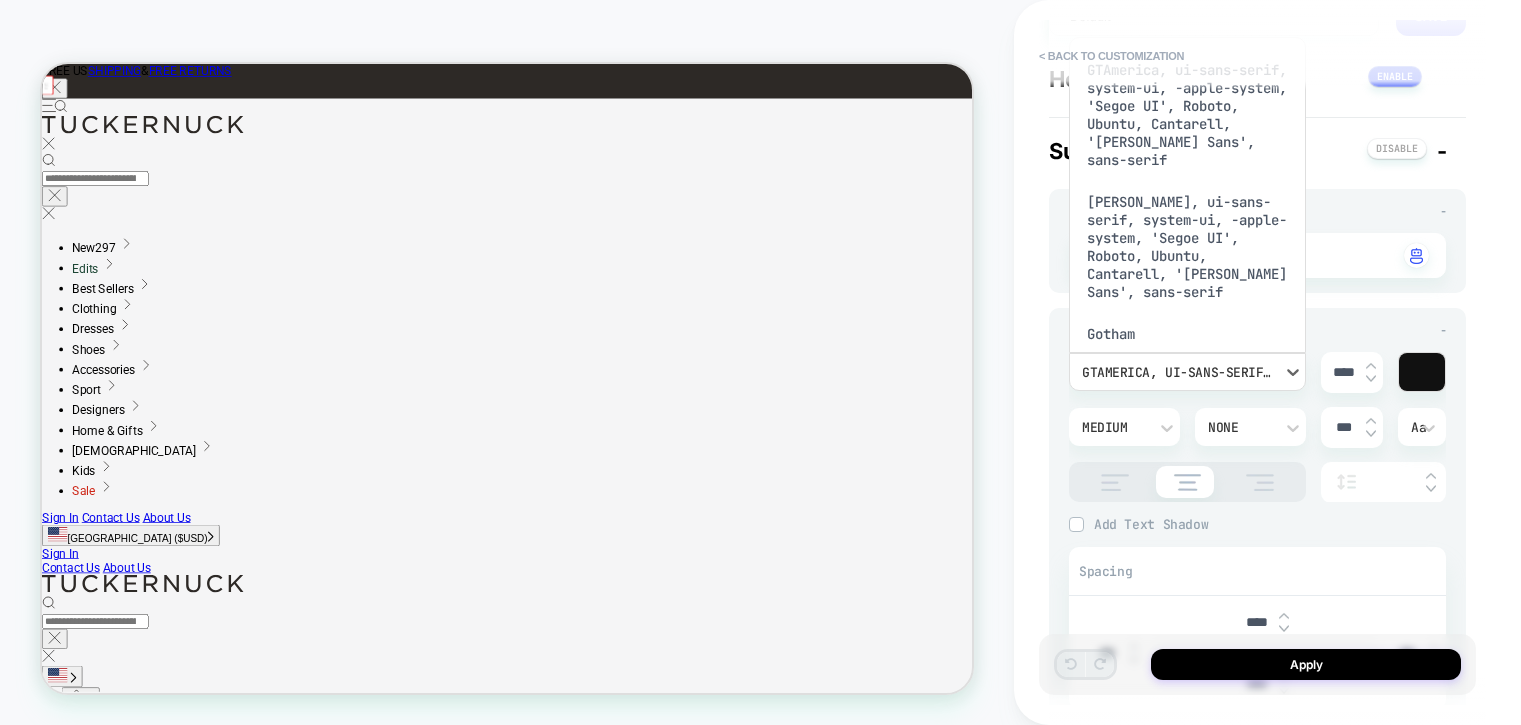 click on "GTAmerica, ui-sans-serif, system-ui, -apple-system, 'Segoe UI', Roboto, Ubuntu, Cantarell, '[PERSON_NAME] Sans', sans-serif" at bounding box center [1187, 115] 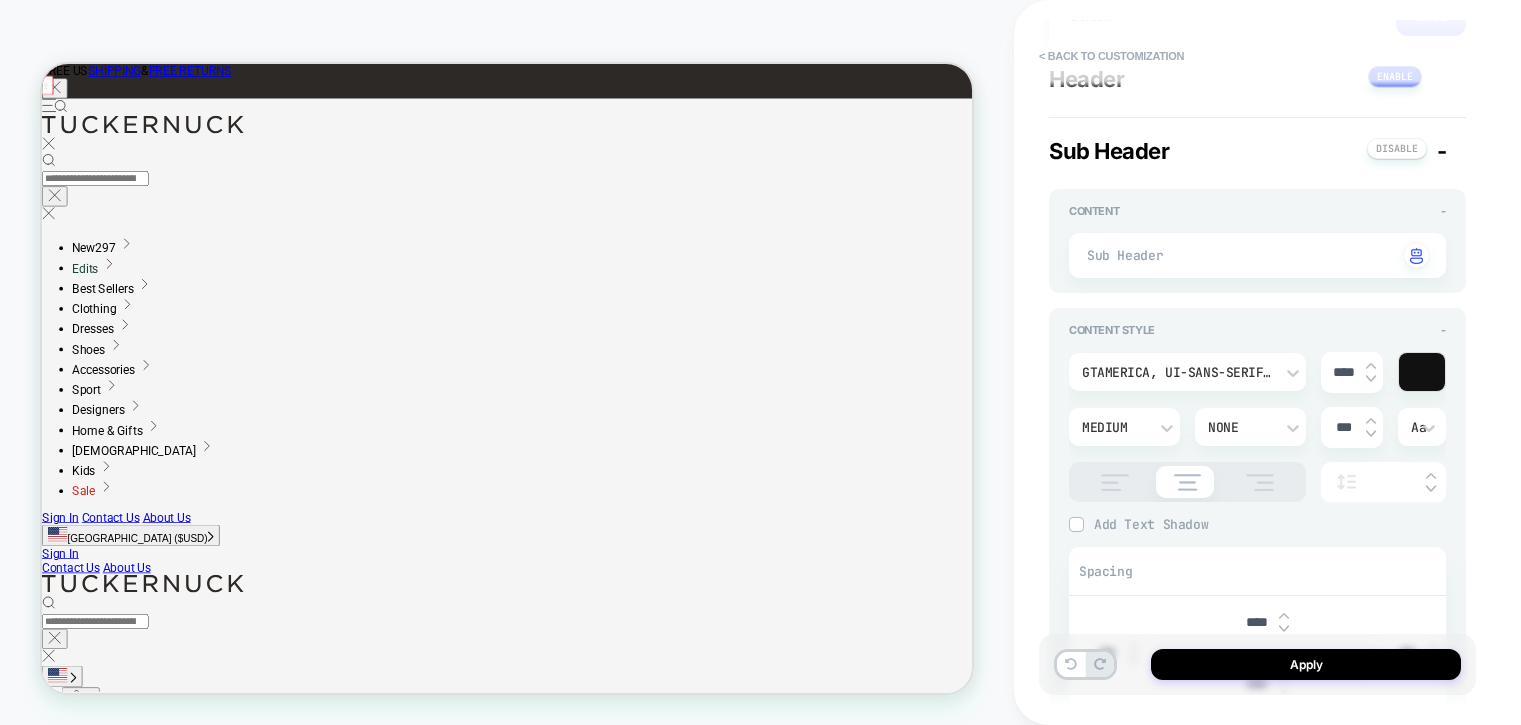 click on "****" at bounding box center [1352, 372] 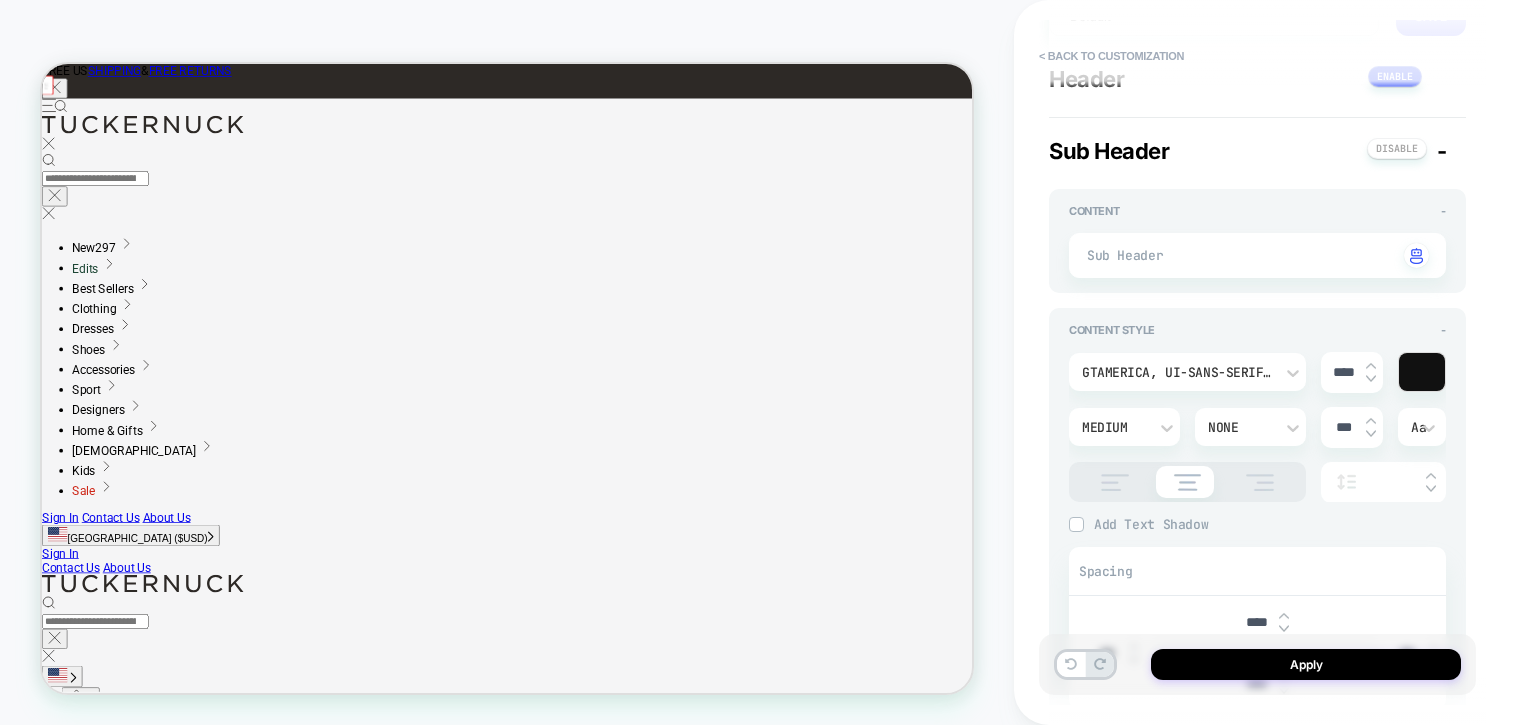 type on "*" 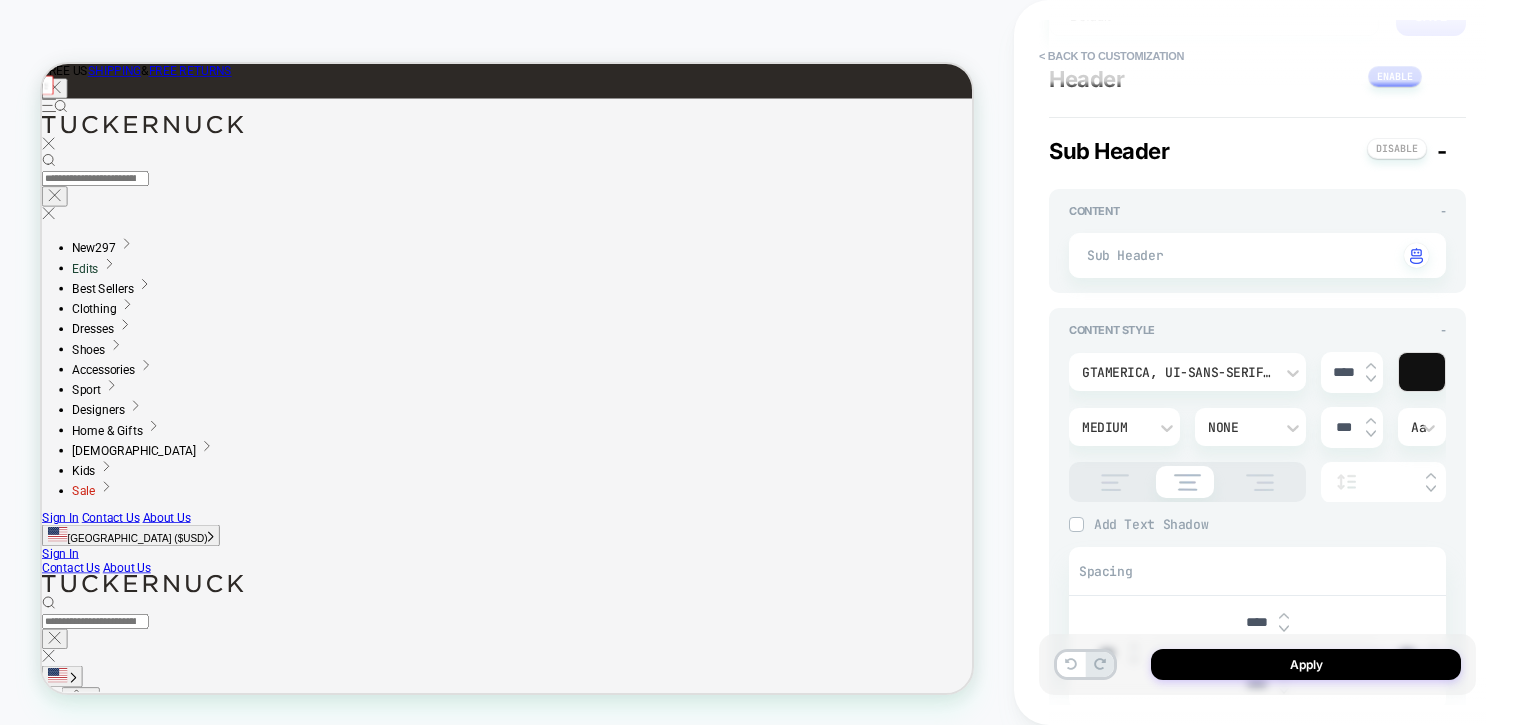 type on "****" 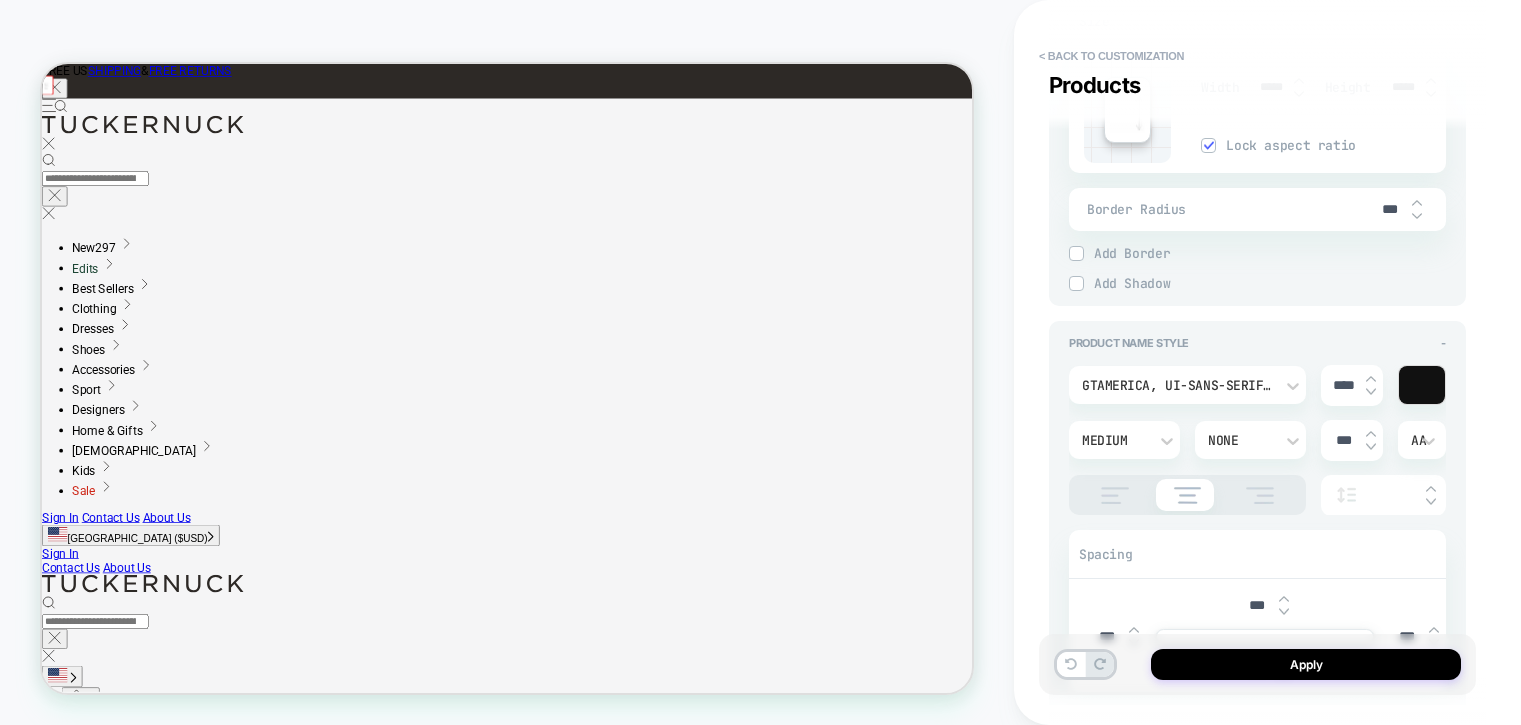 scroll, scrollTop: 1139, scrollLeft: 0, axis: vertical 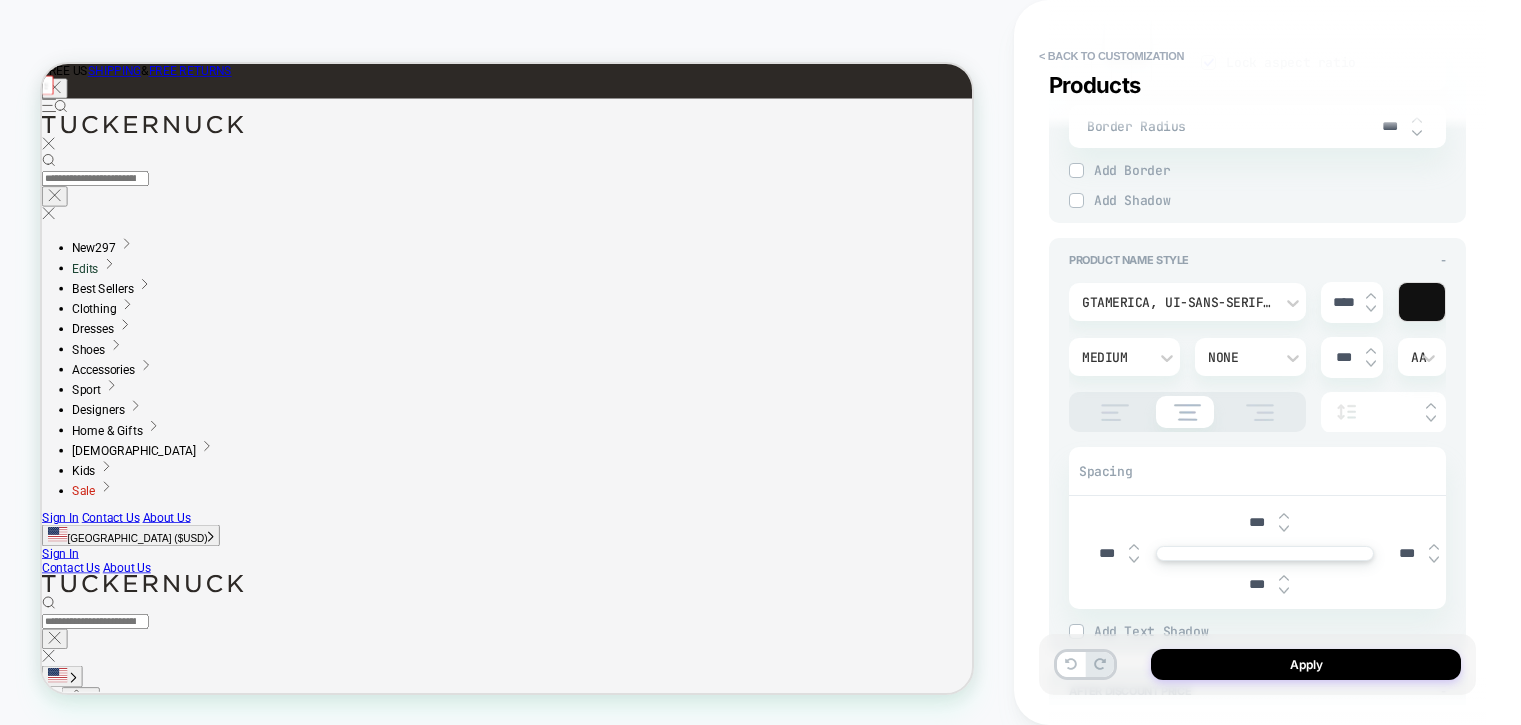 click on "Medium" at bounding box center [1124, 357] 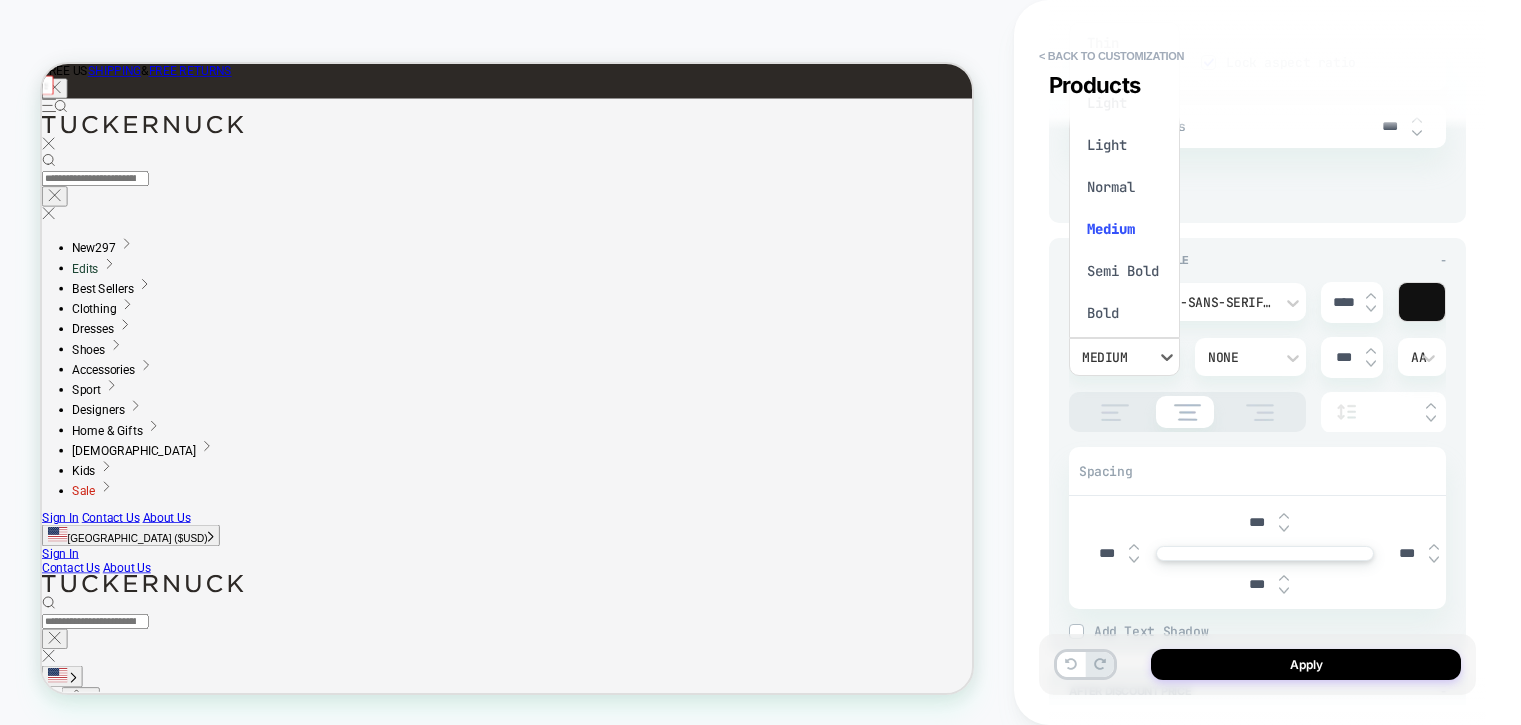 scroll, scrollTop: 0, scrollLeft: 0, axis: both 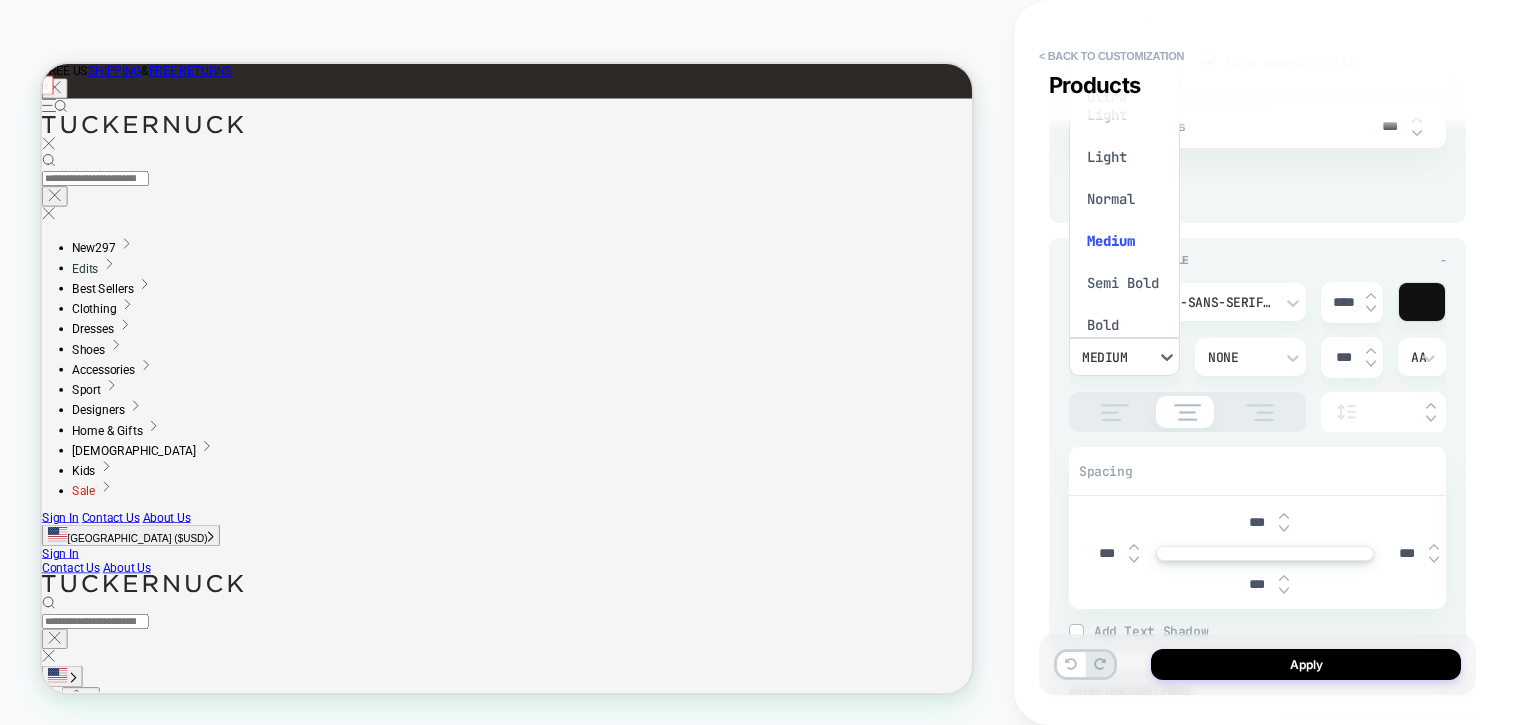 click on "Ultra Light" at bounding box center [1124, 106] 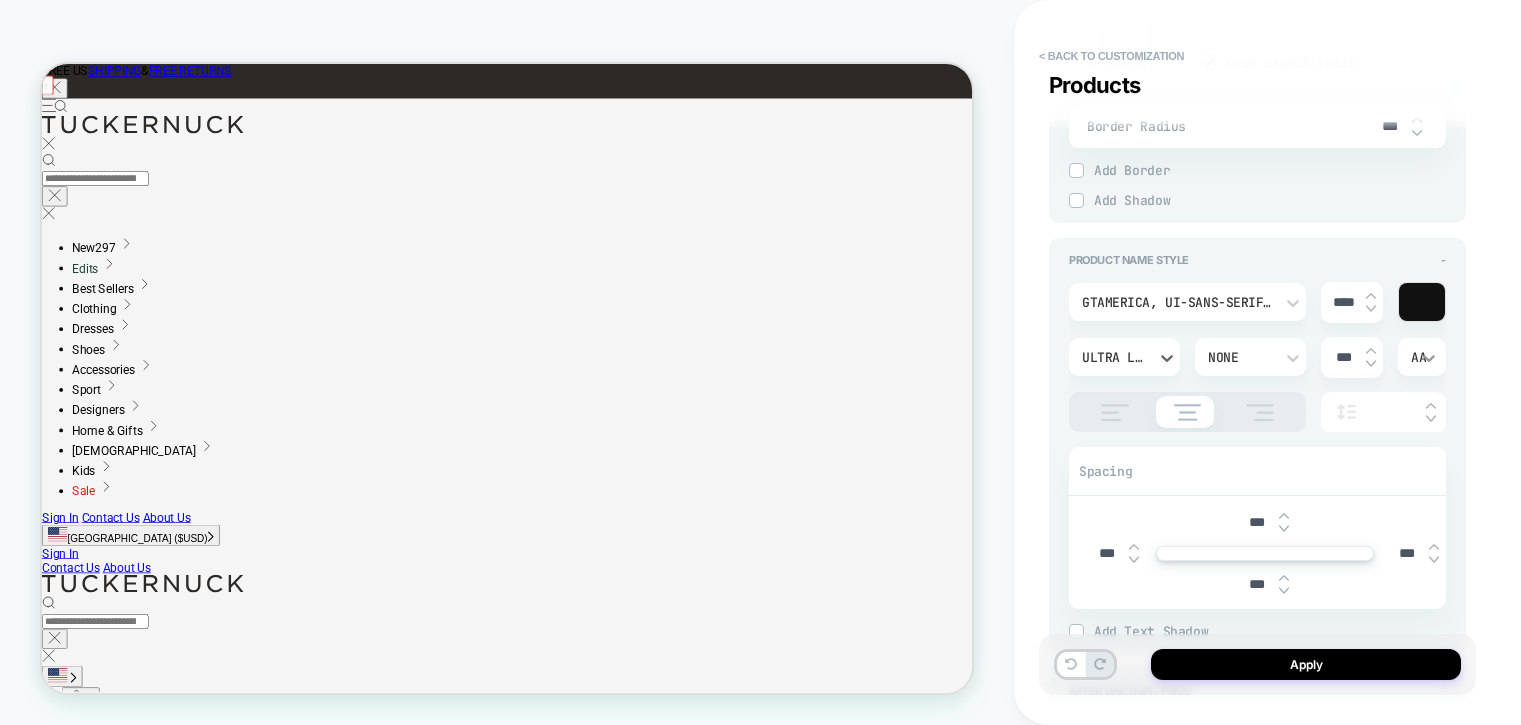 click 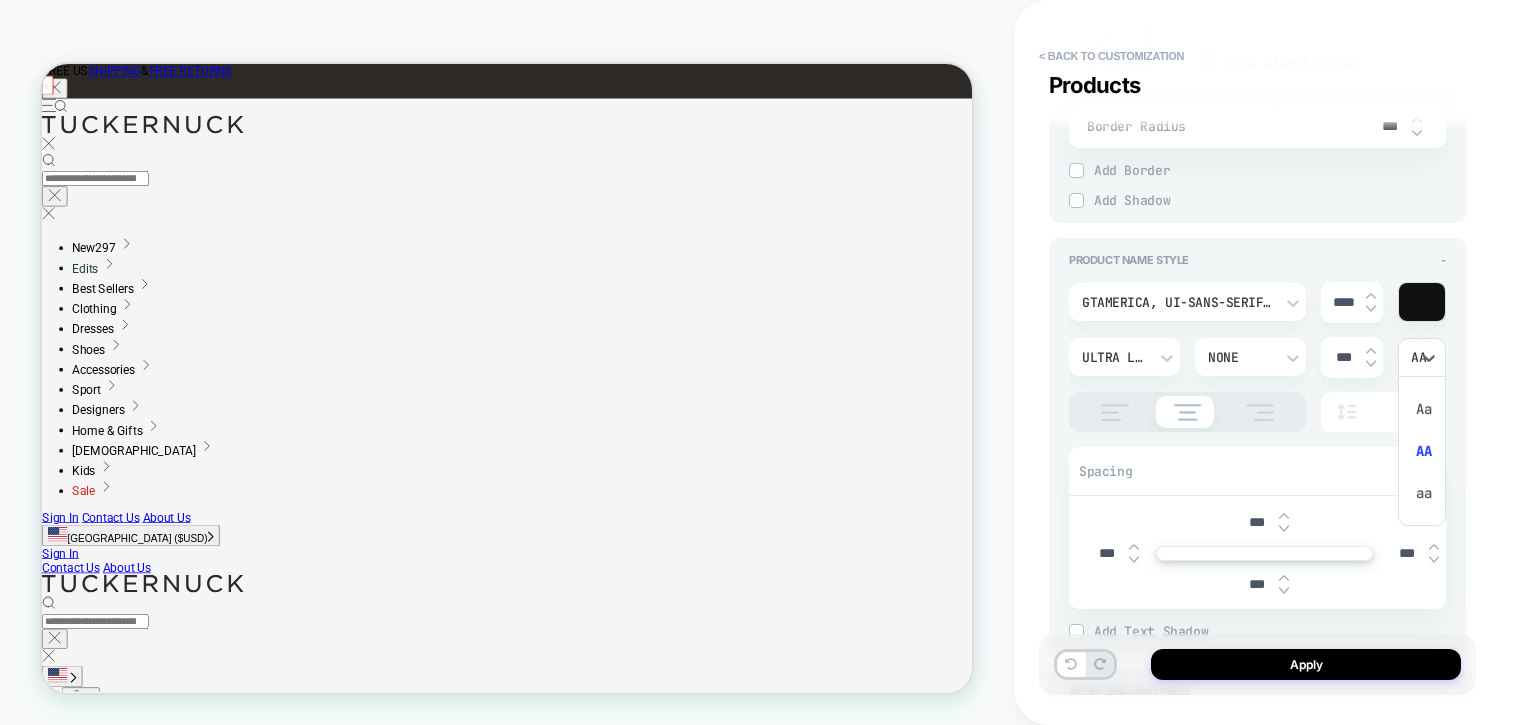 click on "Aa" at bounding box center (1422, 409) 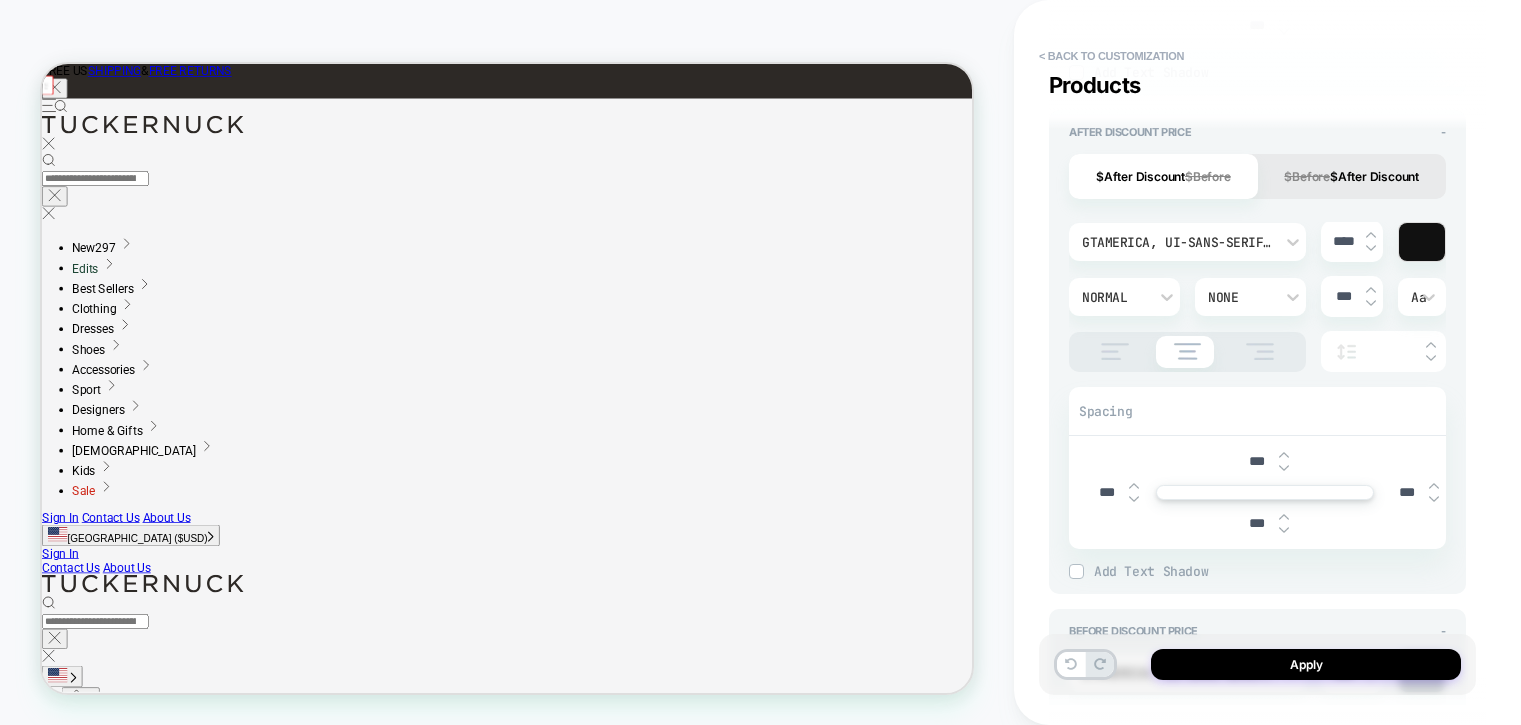 scroll, scrollTop: 1750, scrollLeft: 0, axis: vertical 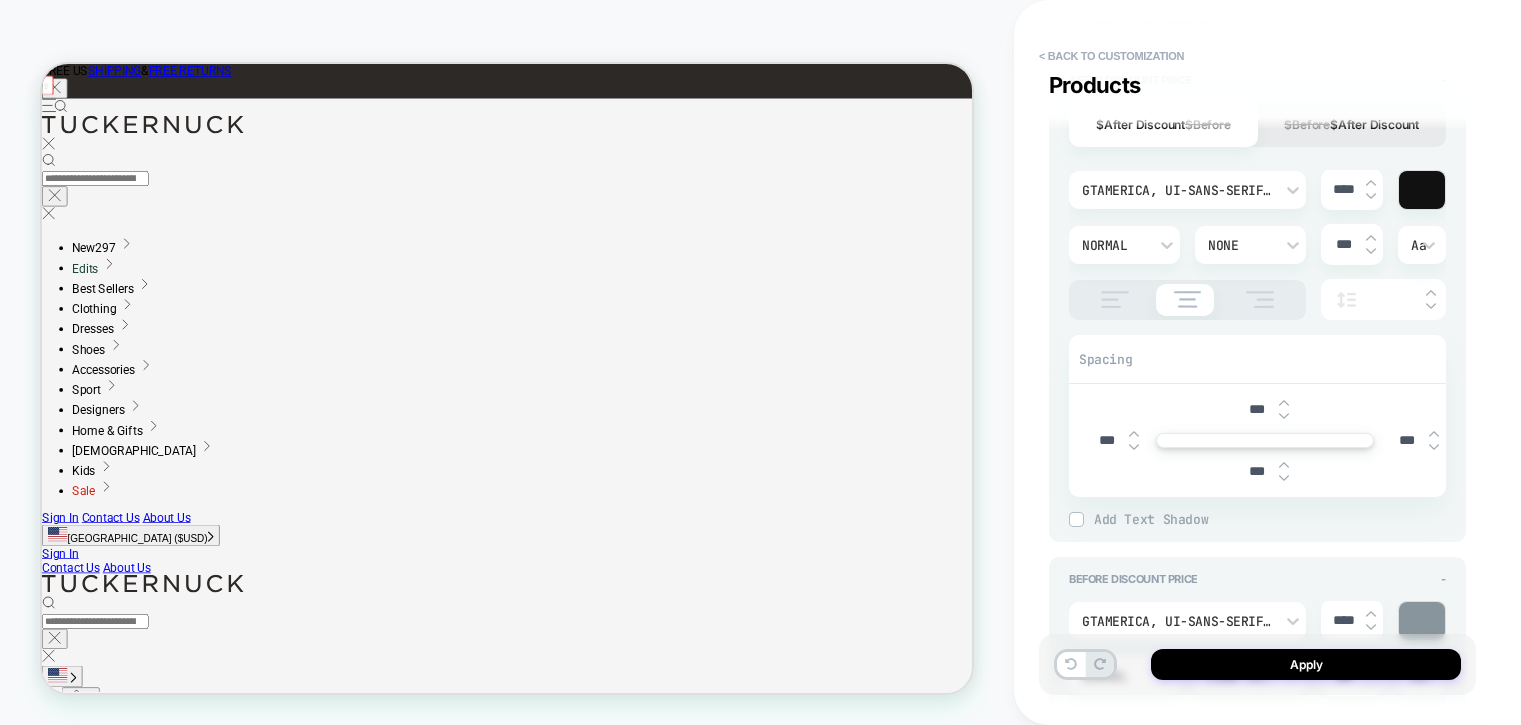 click at bounding box center (1371, 183) 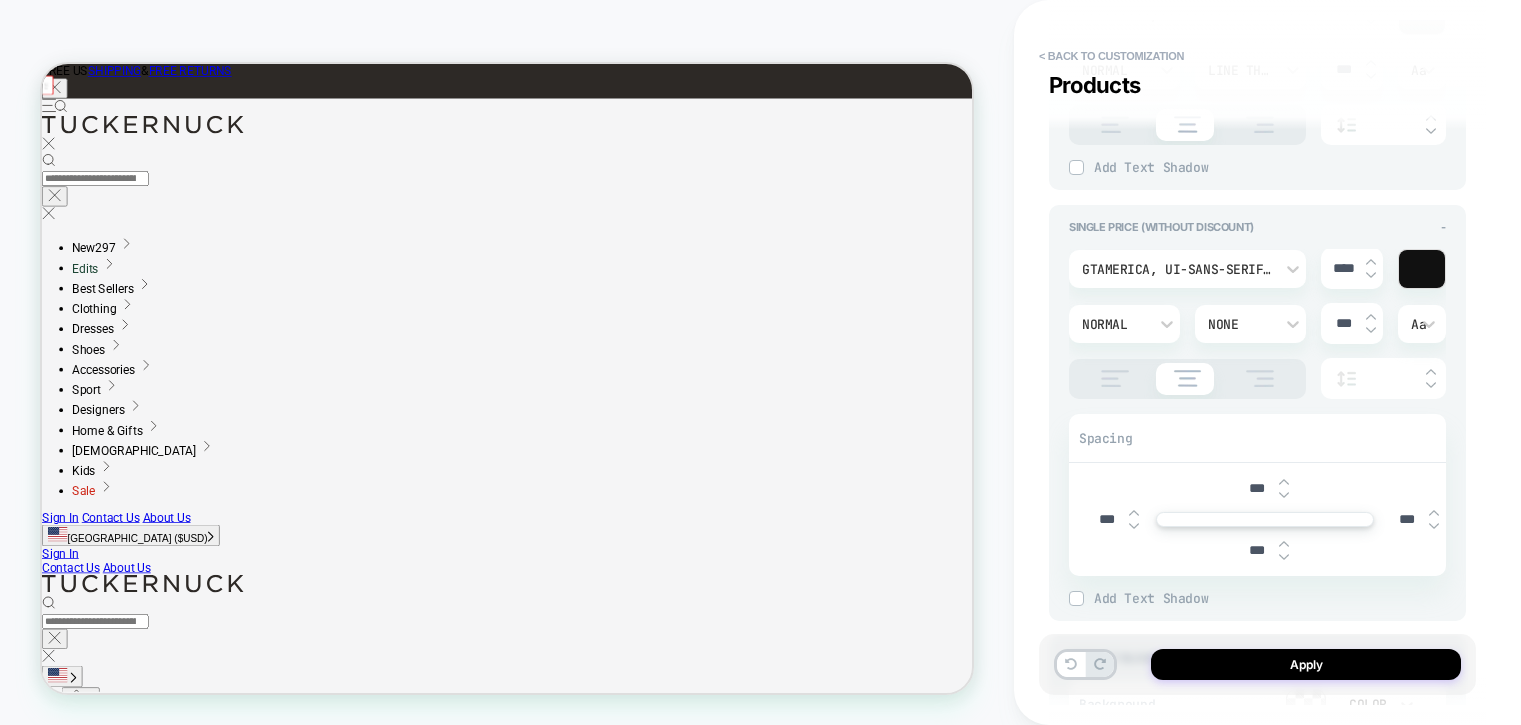 scroll, scrollTop: 2358, scrollLeft: 0, axis: vertical 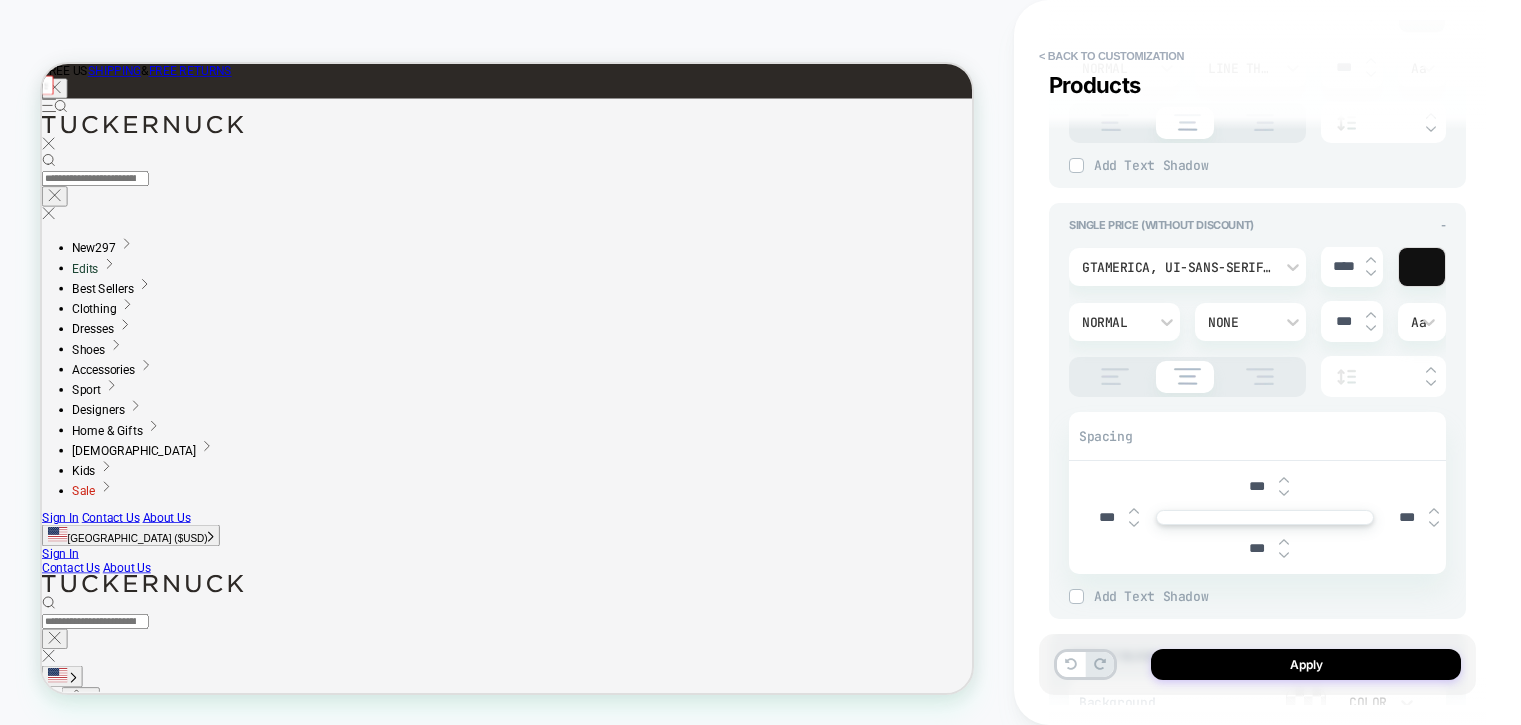 click at bounding box center (1371, 260) 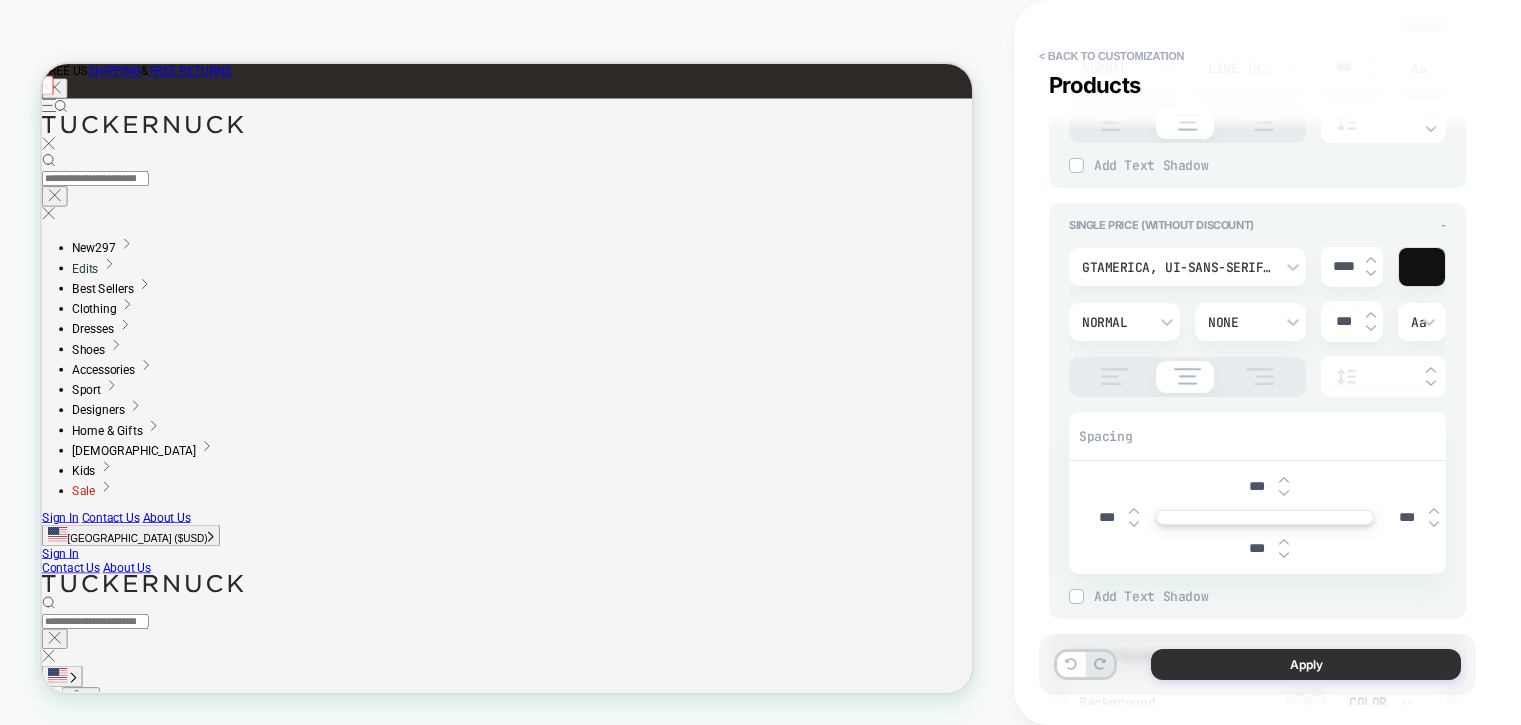 click on "Apply" at bounding box center [1306, 664] 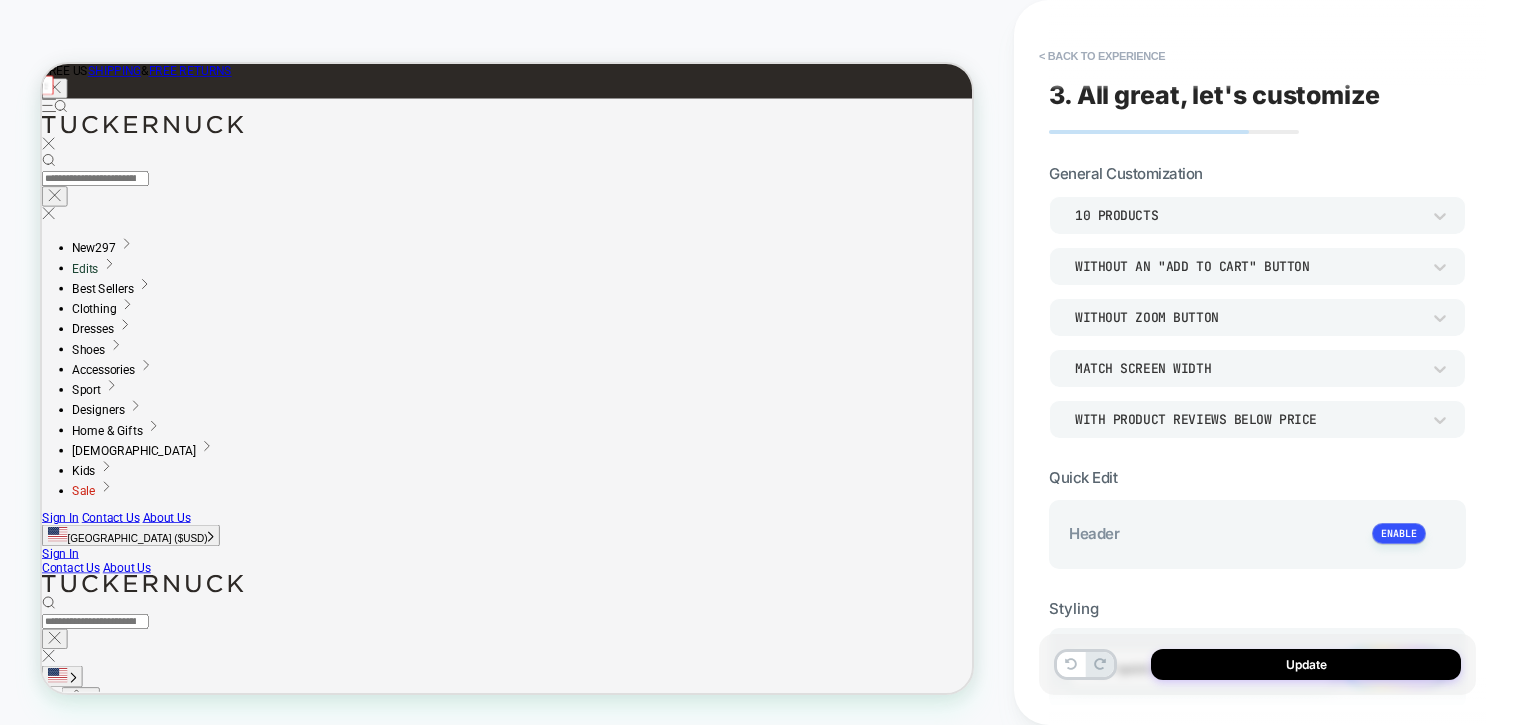 click on "Update" at bounding box center (1306, 664) 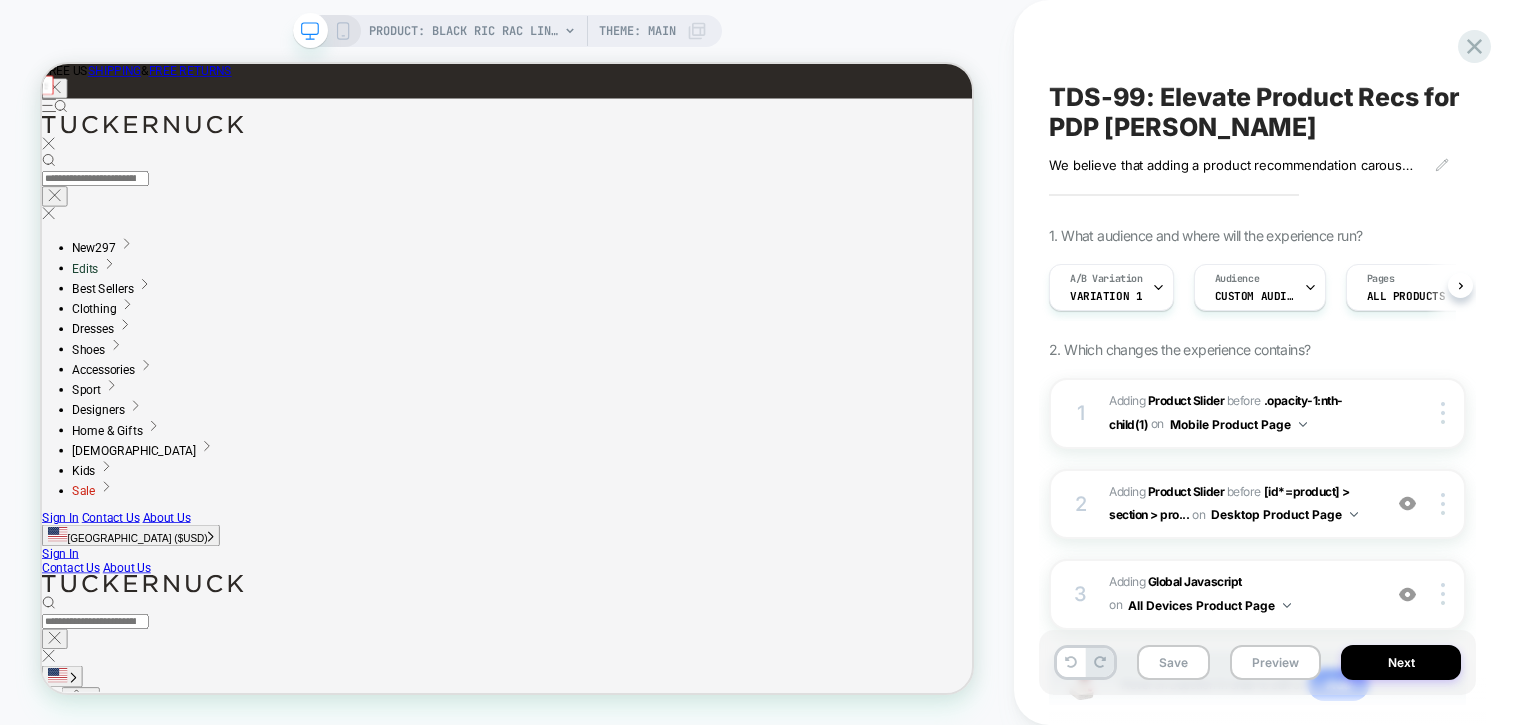 scroll, scrollTop: 0, scrollLeft: 1, axis: horizontal 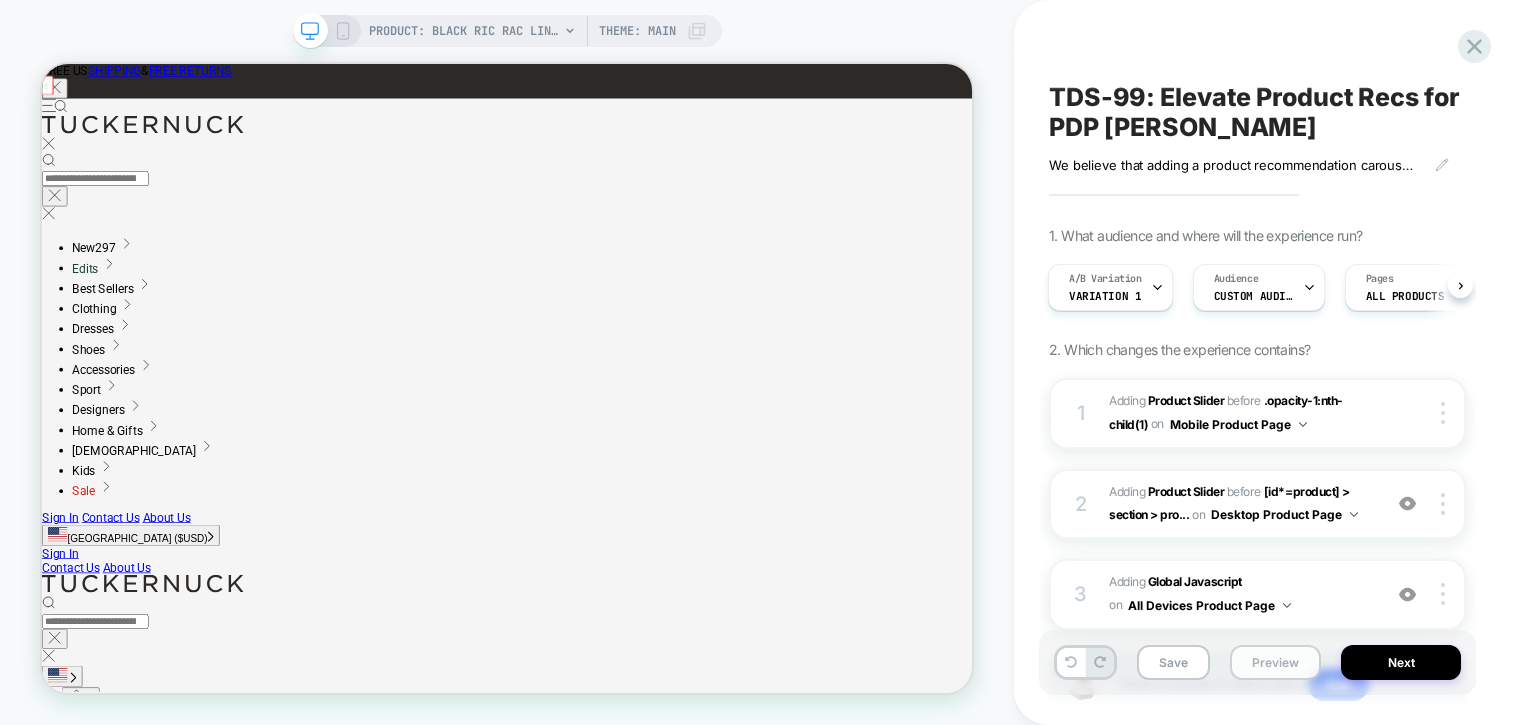 click on "Preview" at bounding box center [1275, 662] 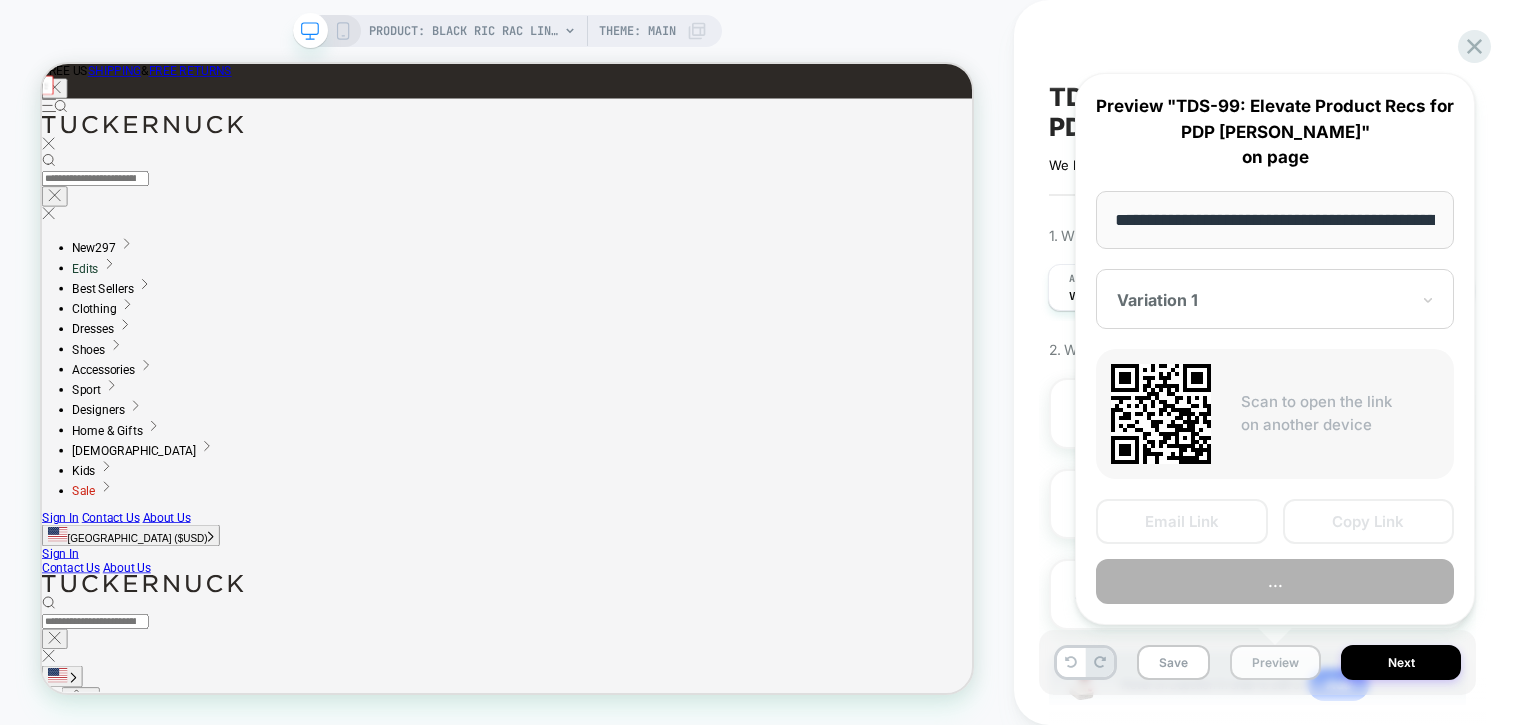 scroll, scrollTop: 0, scrollLeft: 291, axis: horizontal 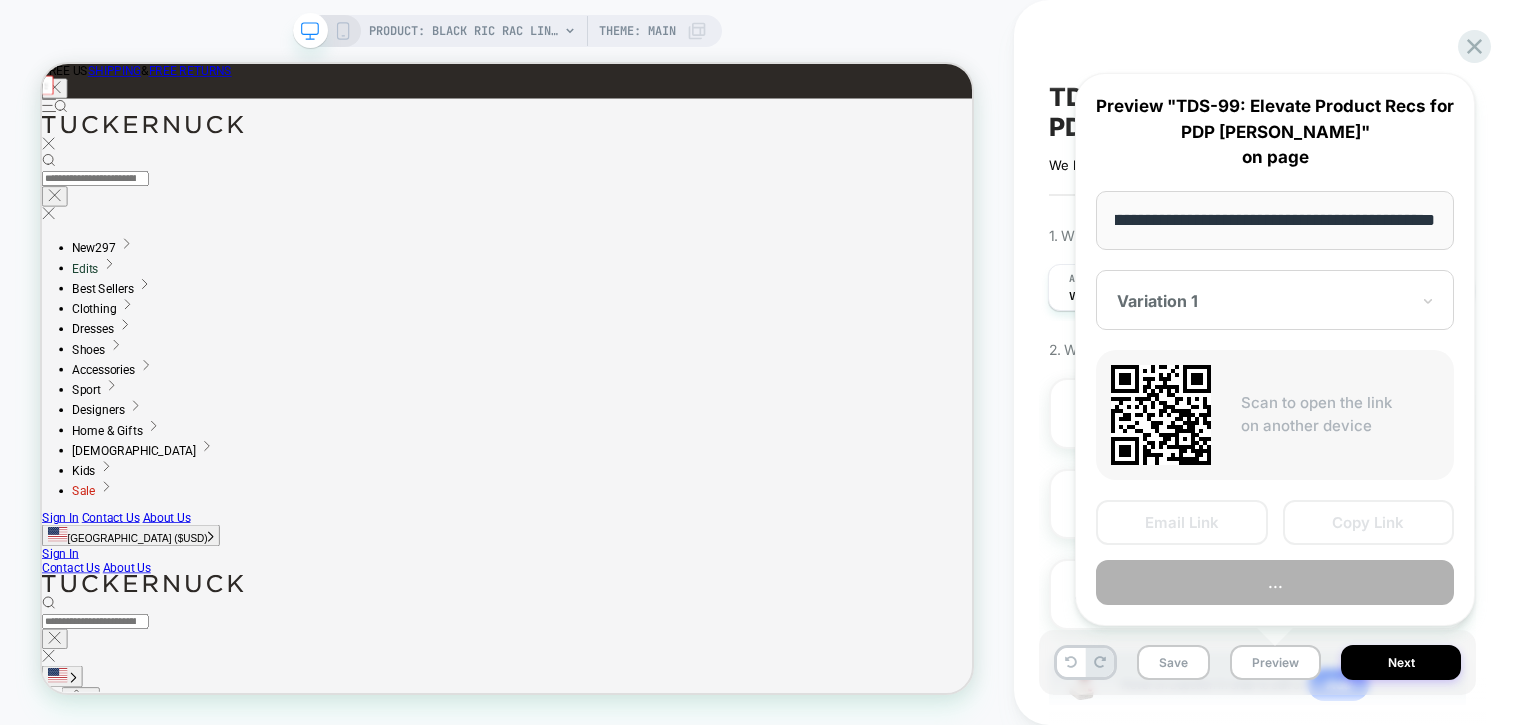 click on "**********" at bounding box center (1275, 220) 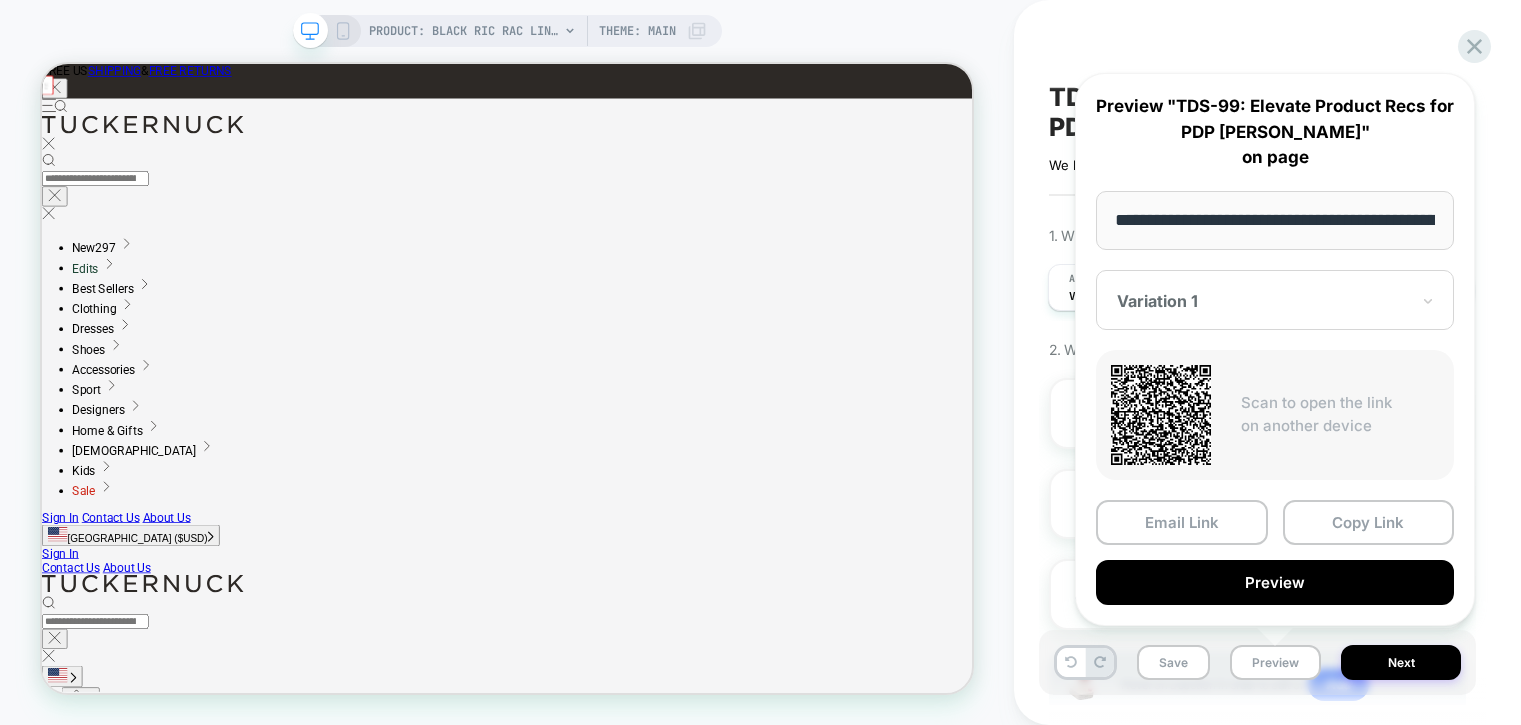 drag, startPoint x: 1437, startPoint y: 222, endPoint x: 1128, endPoint y: 207, distance: 309.36386 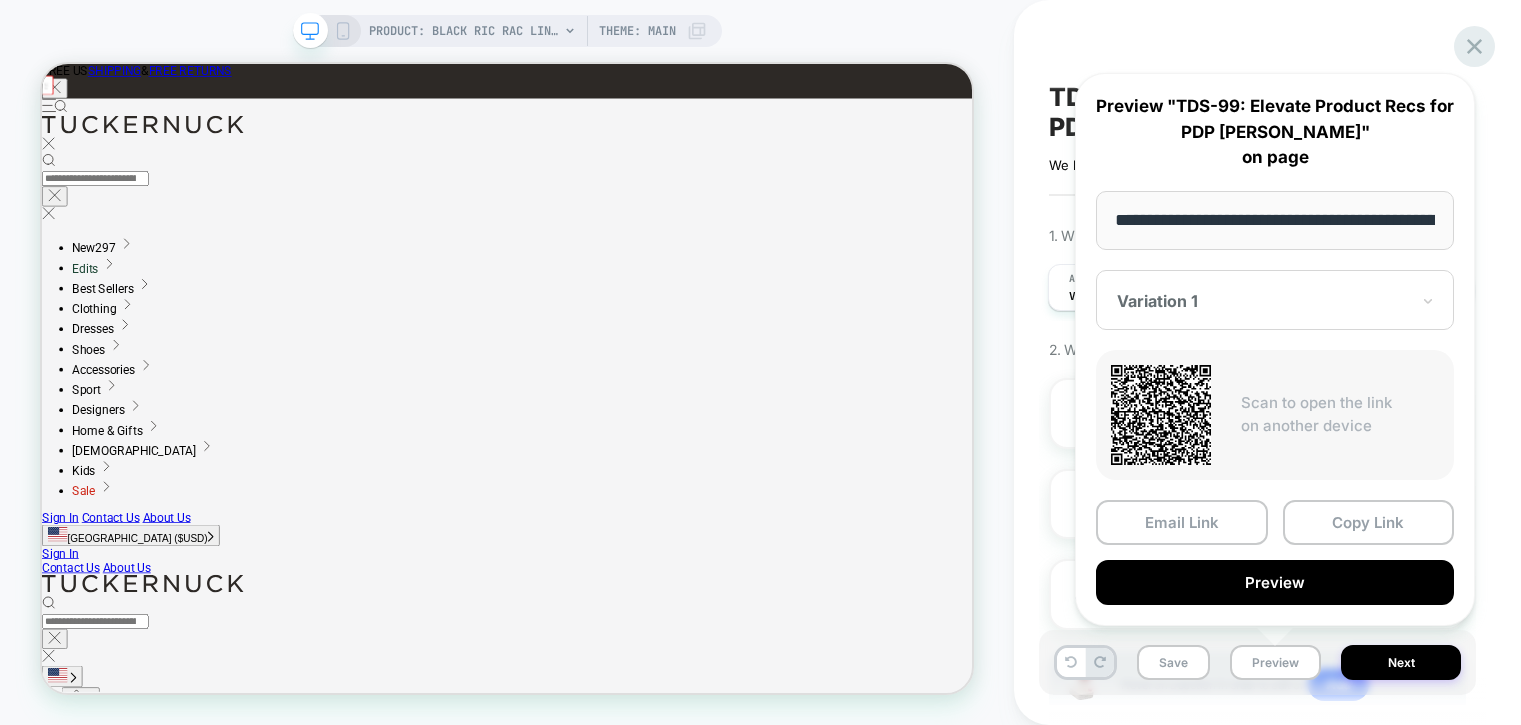 click 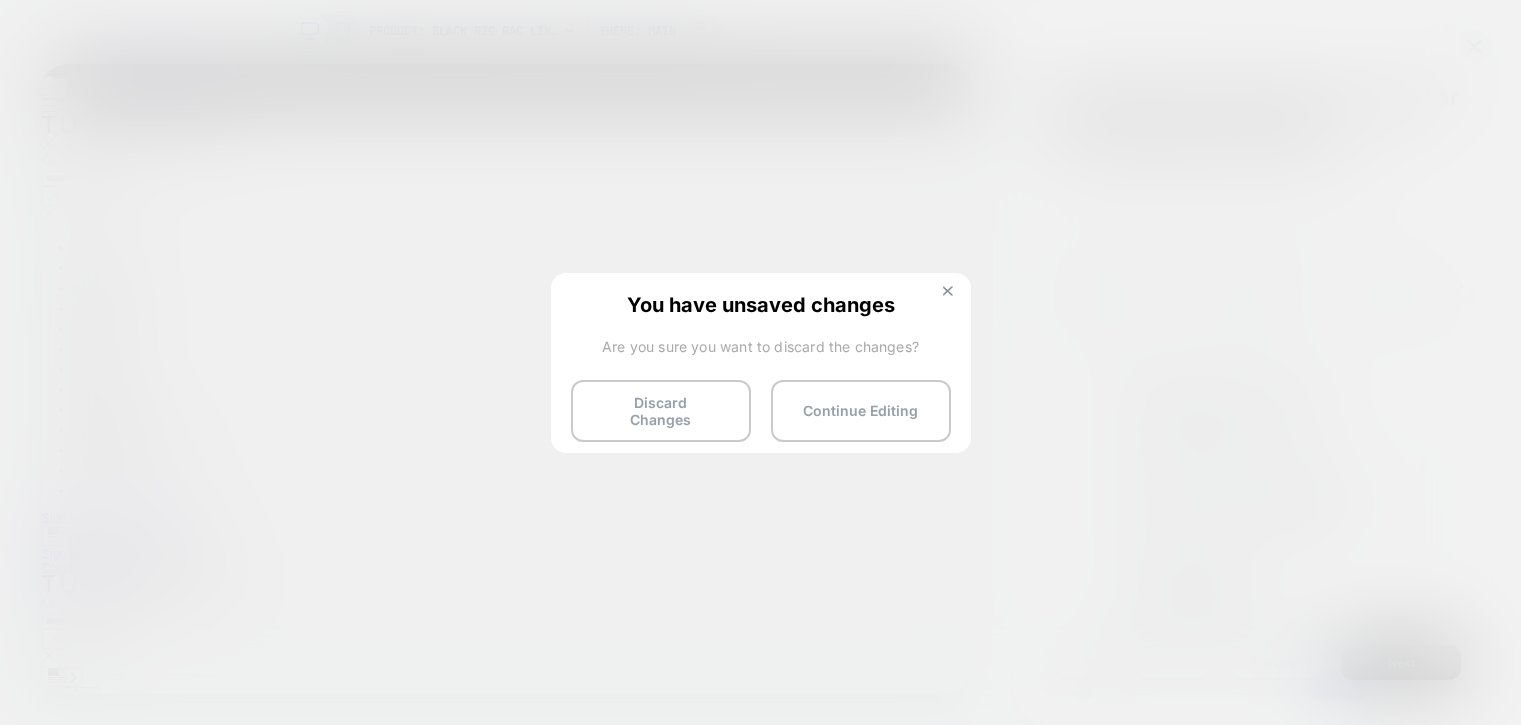 click at bounding box center [948, 291] 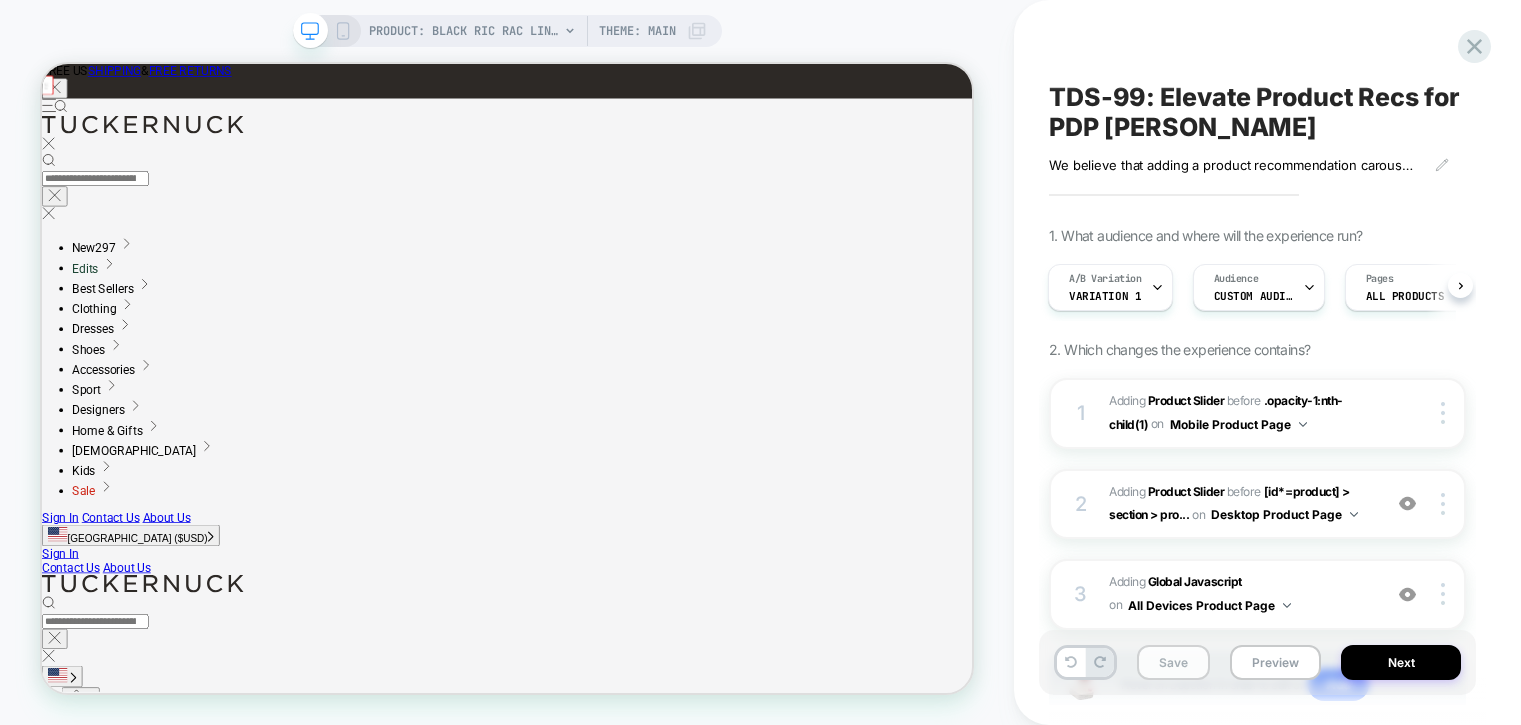 click on "Save" at bounding box center [1173, 662] 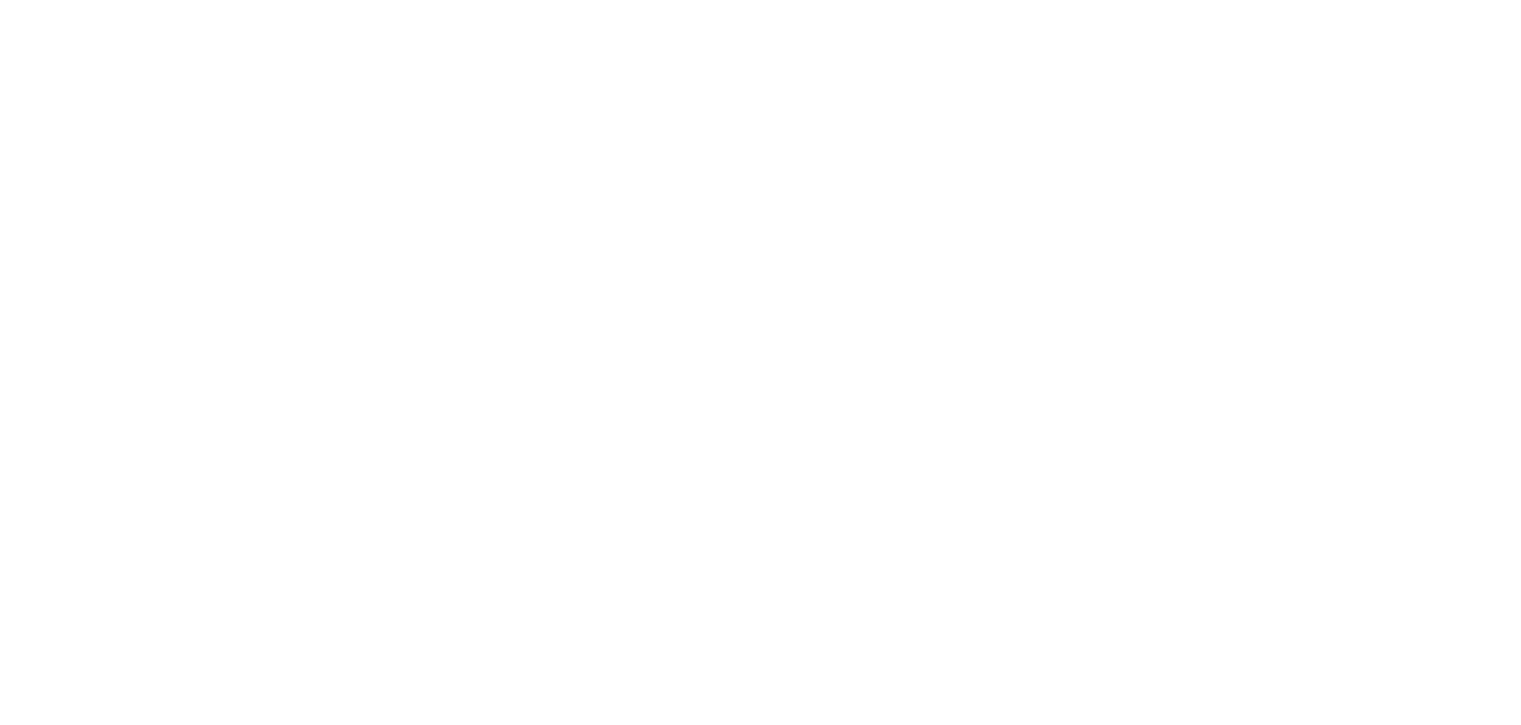 scroll, scrollTop: 0, scrollLeft: 0, axis: both 